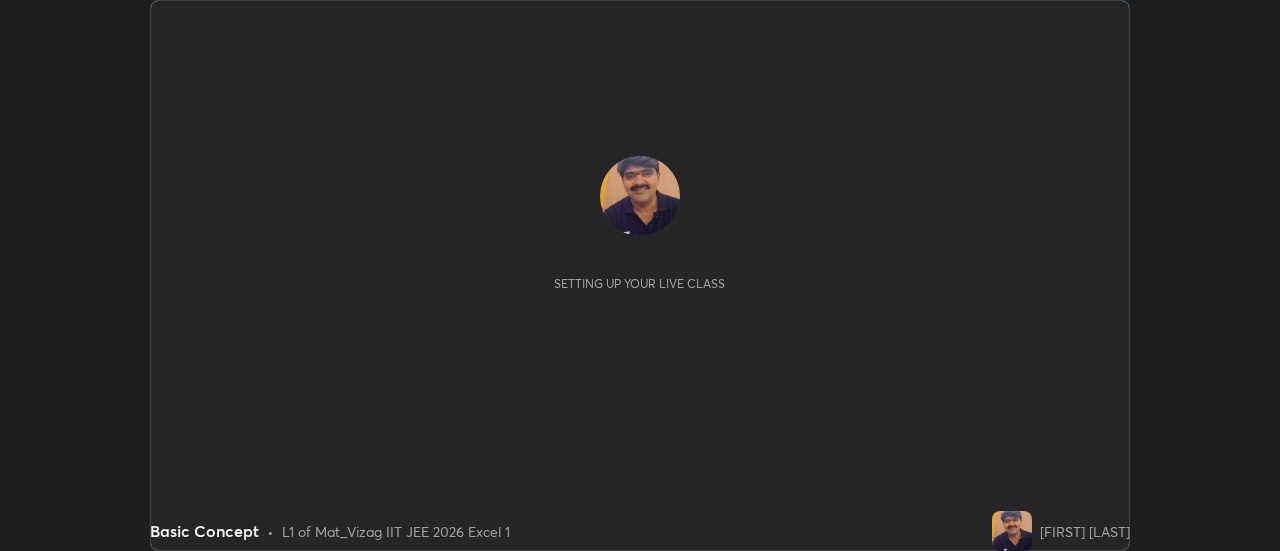 scroll, scrollTop: 0, scrollLeft: 0, axis: both 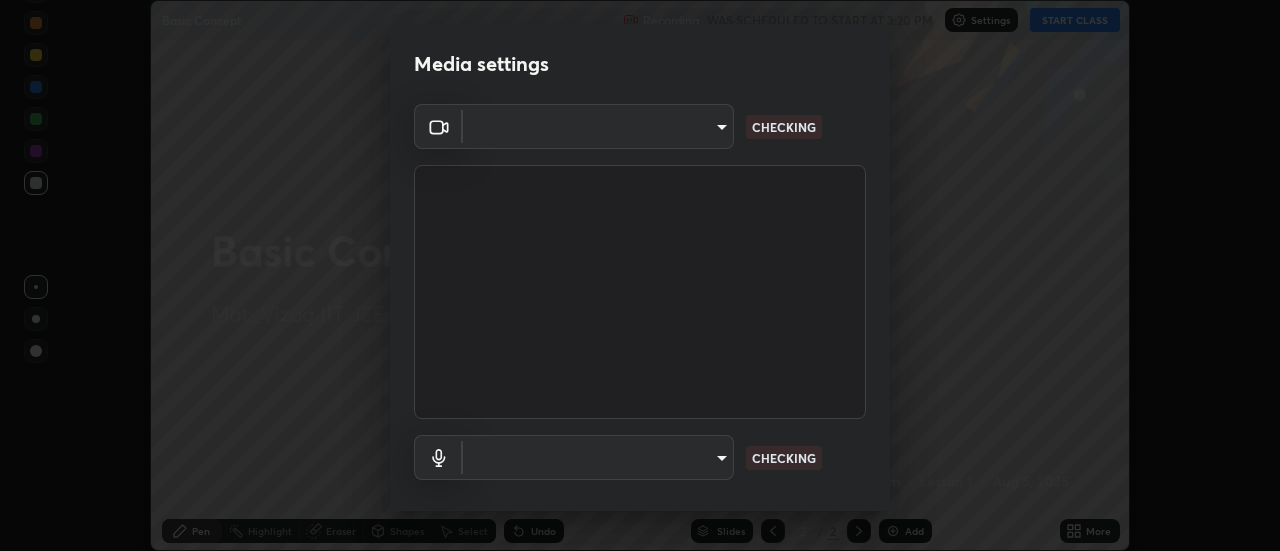 type on "ebf6c6488b735d5a44705984ed2dd2d6451cbc78617e13c2697a09295dc5aede" 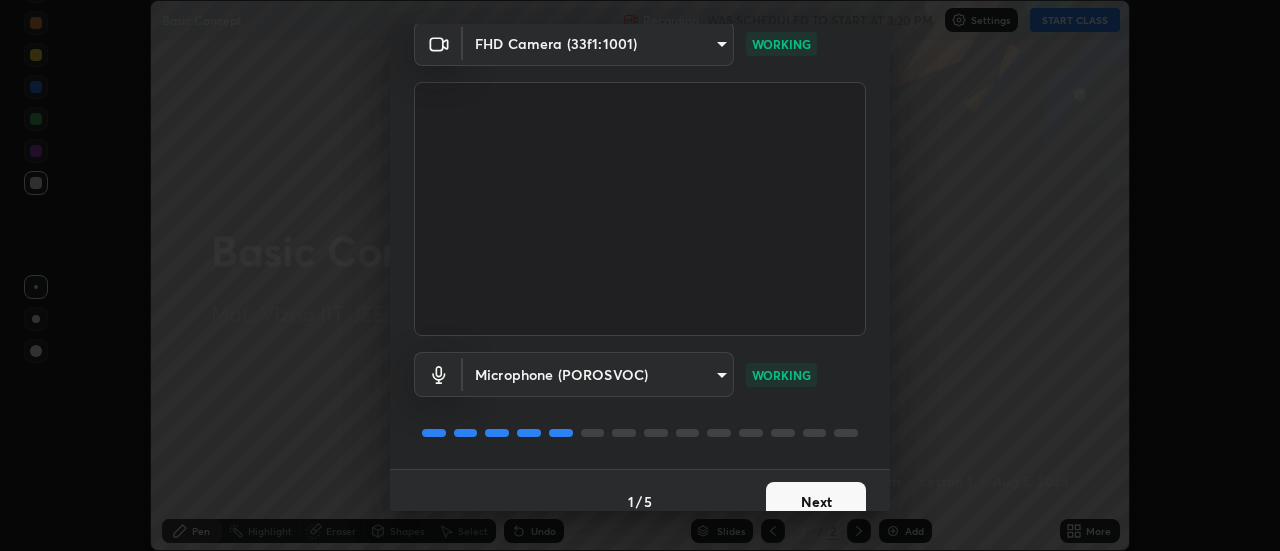 scroll, scrollTop: 105, scrollLeft: 0, axis: vertical 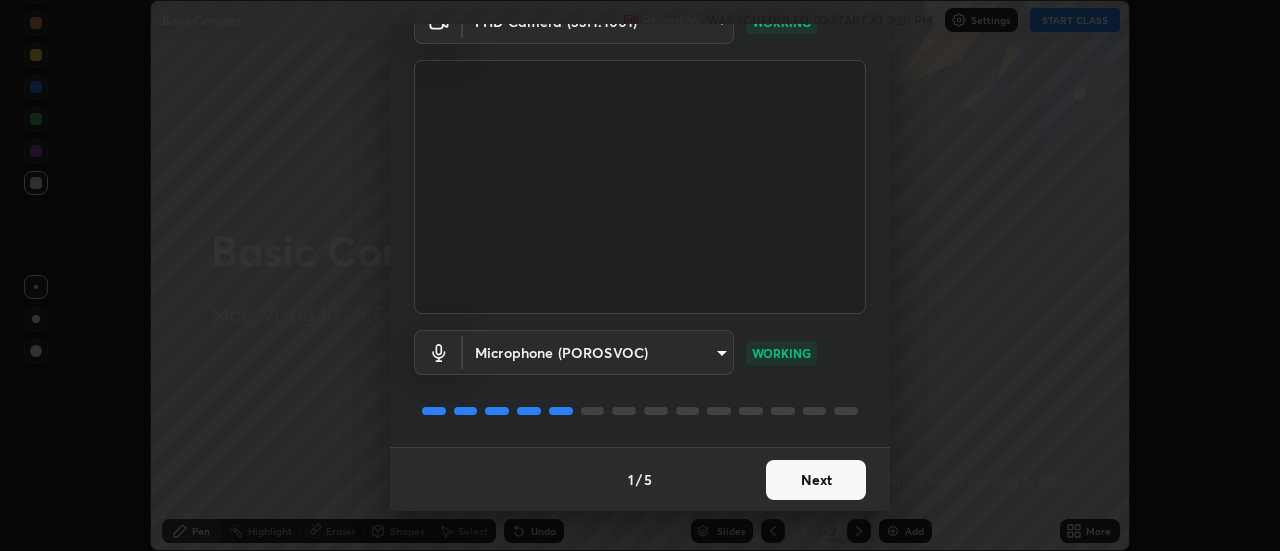 click on "Next" at bounding box center (816, 480) 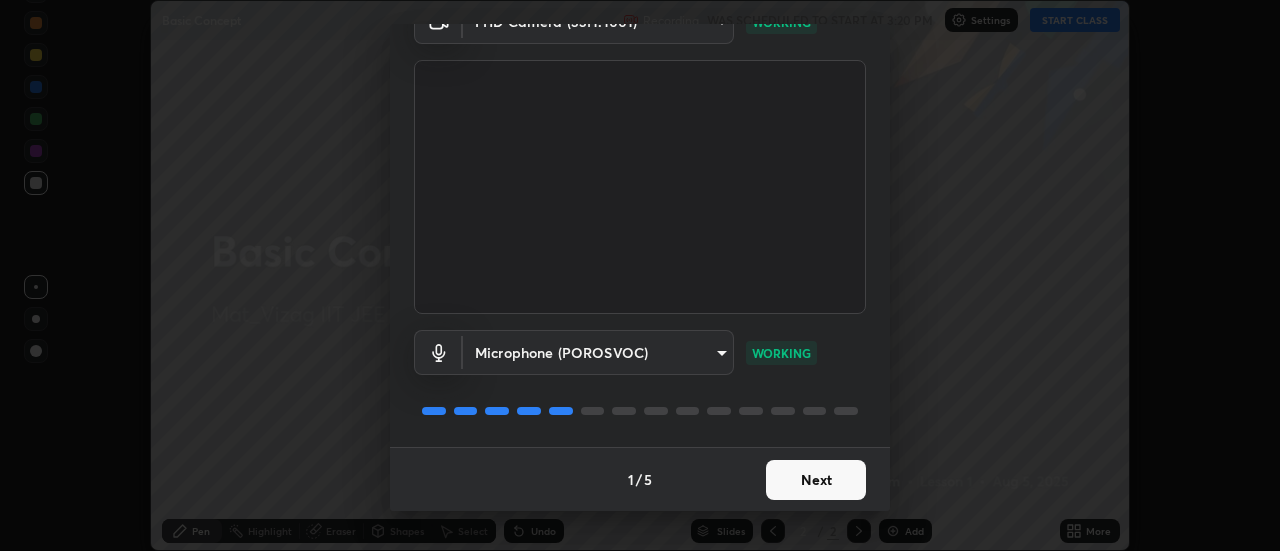 scroll, scrollTop: 0, scrollLeft: 0, axis: both 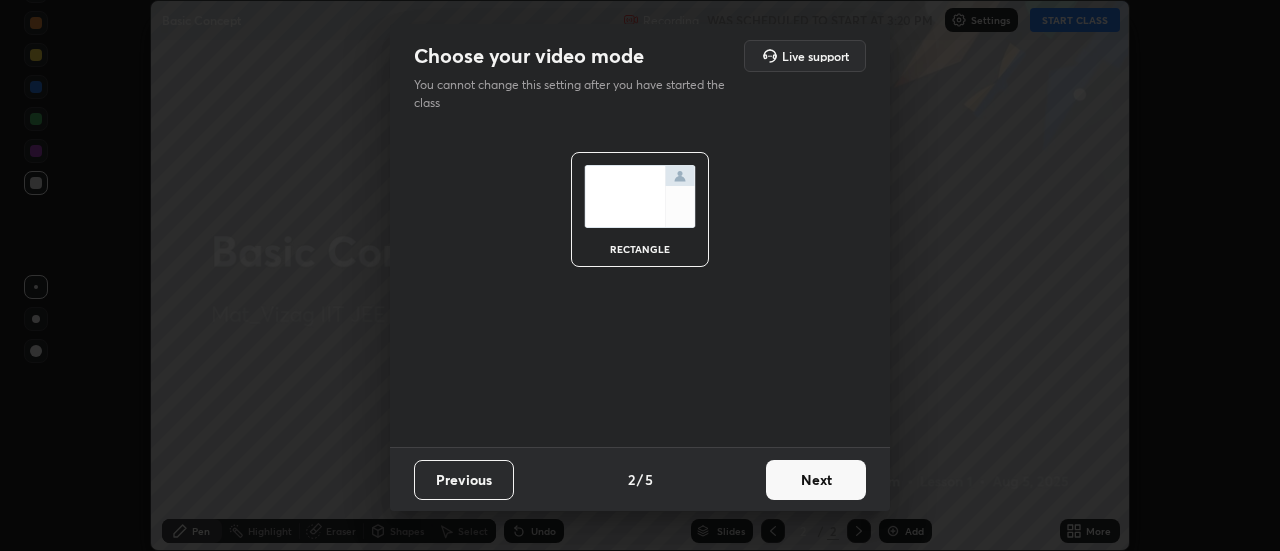 click on "Next" at bounding box center [816, 480] 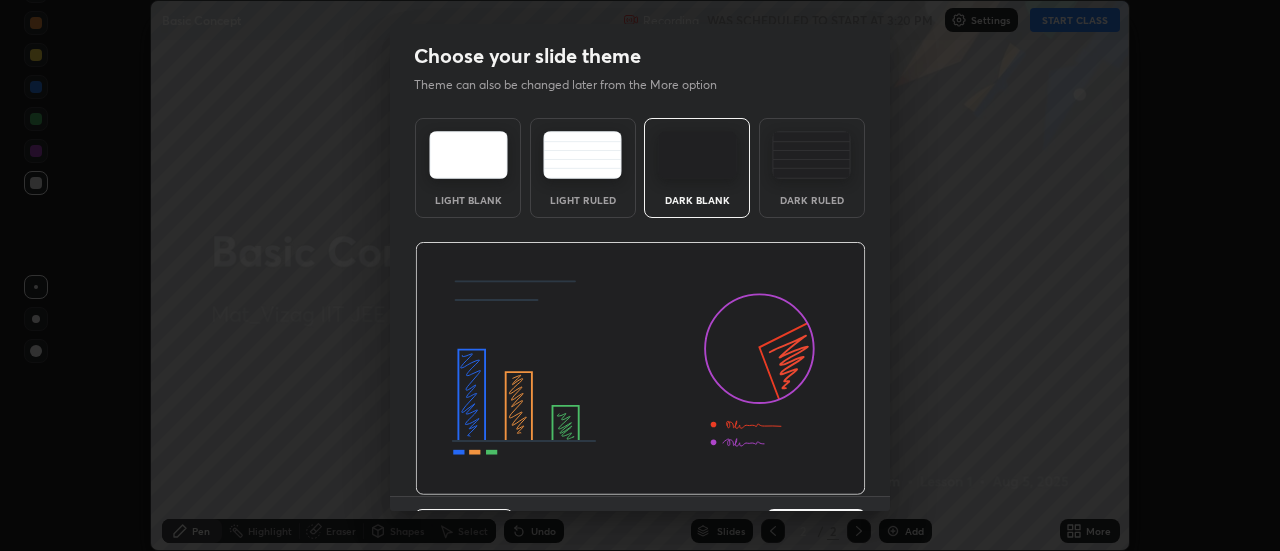 scroll, scrollTop: 49, scrollLeft: 0, axis: vertical 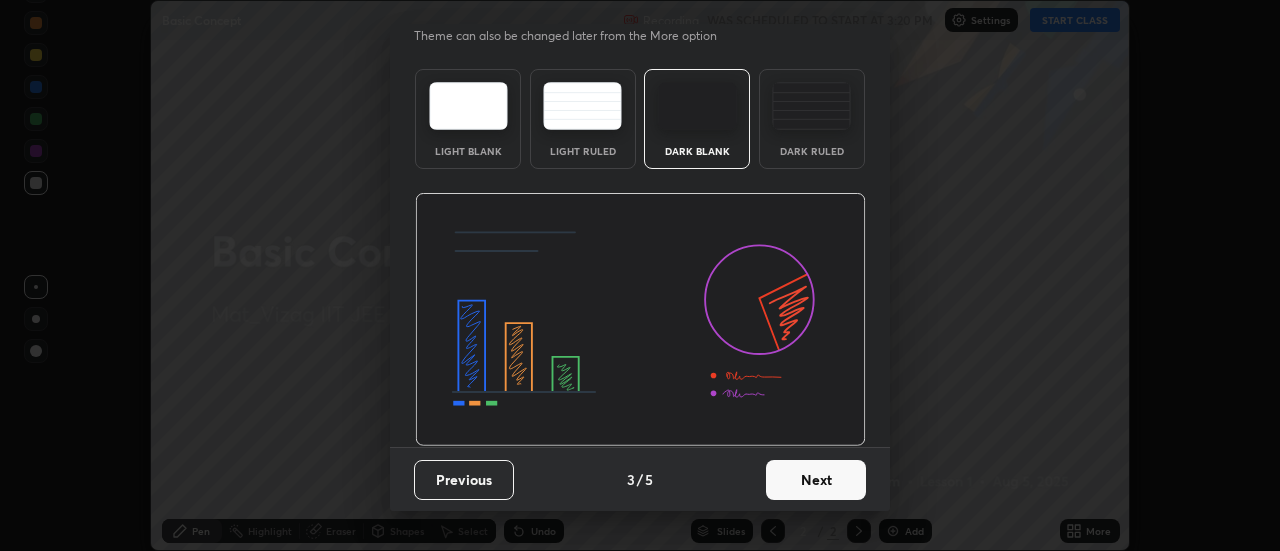 click on "Next" at bounding box center [816, 480] 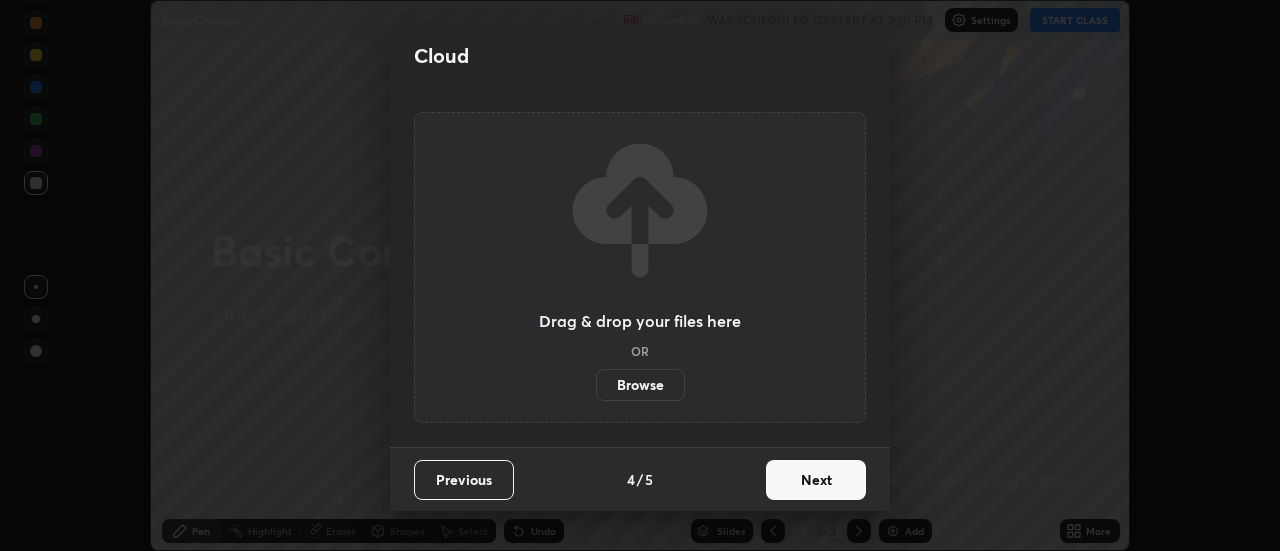 click on "Next" at bounding box center [816, 480] 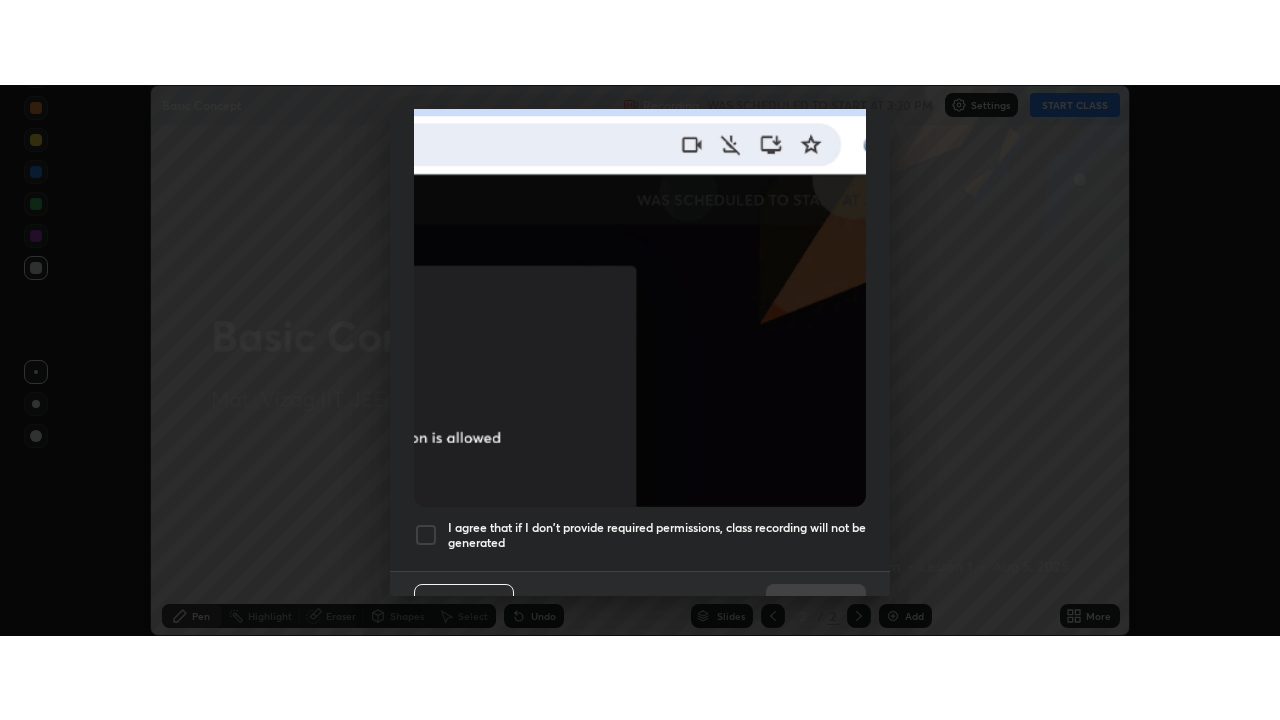 scroll, scrollTop: 513, scrollLeft: 0, axis: vertical 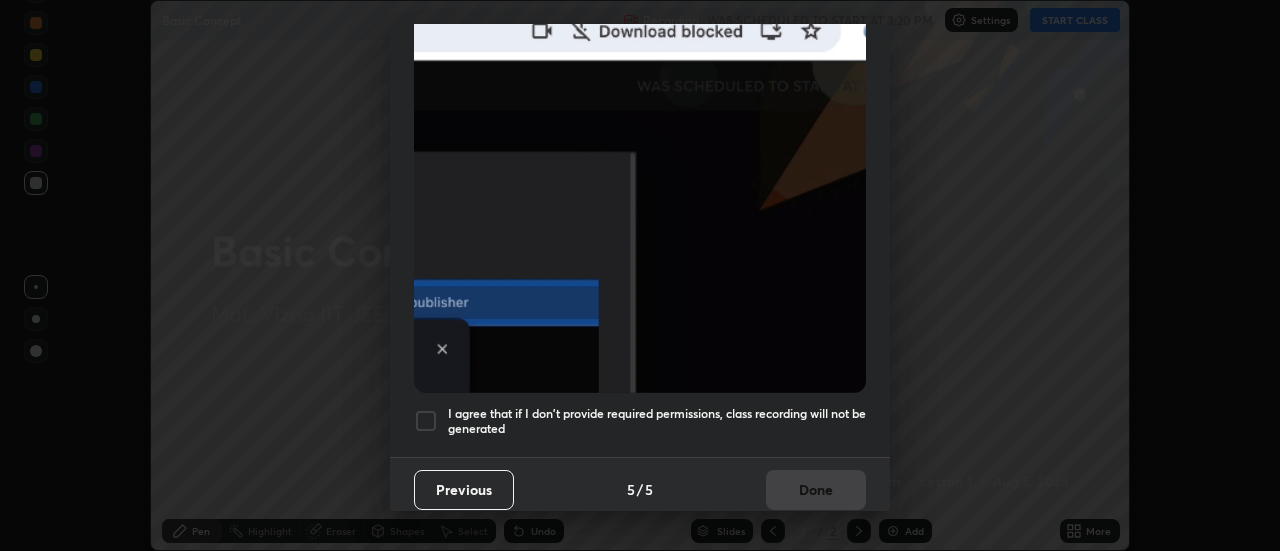 click at bounding box center (426, 421) 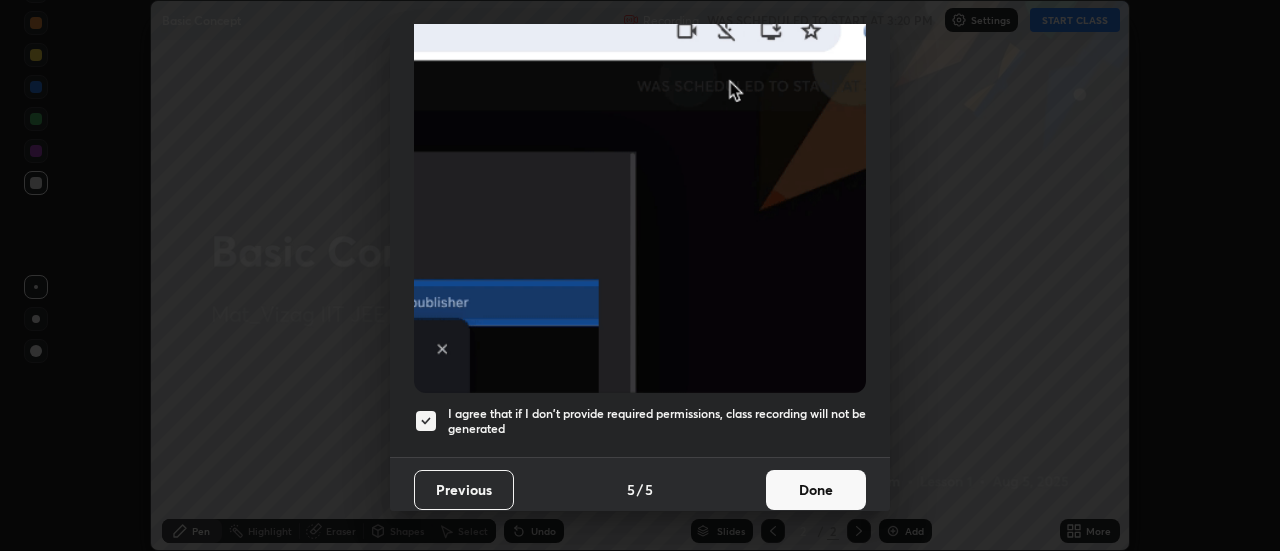 click on "Done" at bounding box center (816, 490) 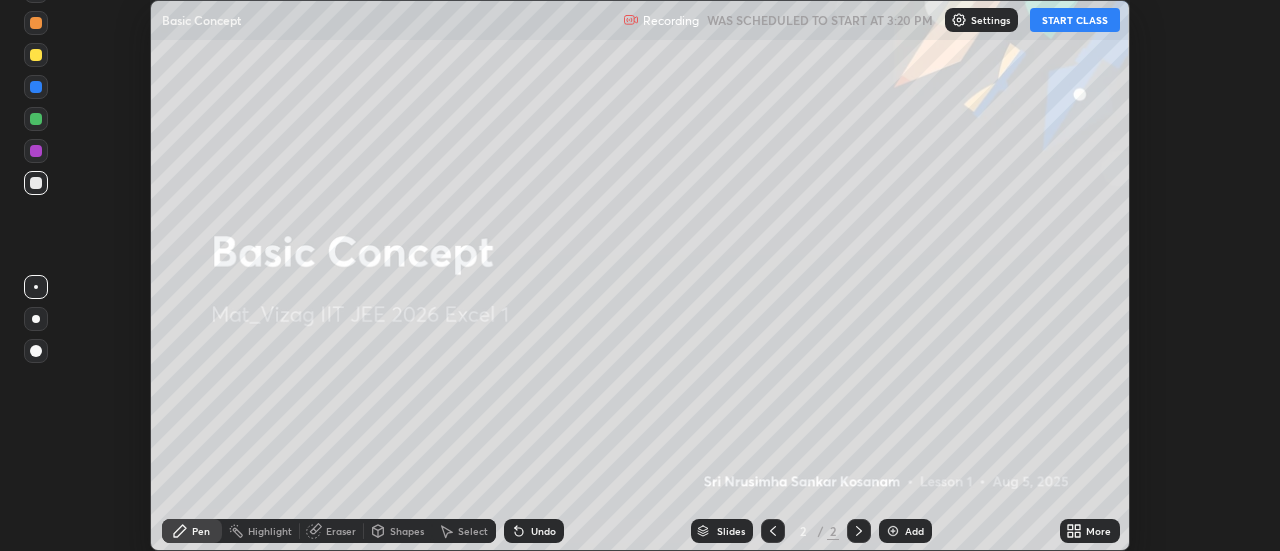 click on "START CLASS" at bounding box center [1075, 20] 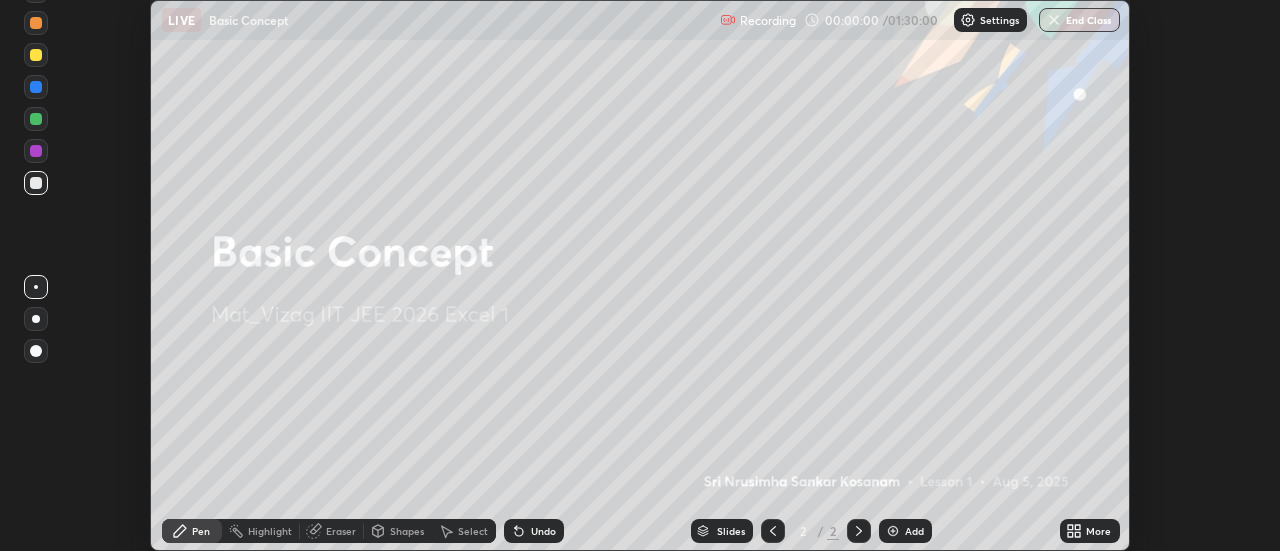 click 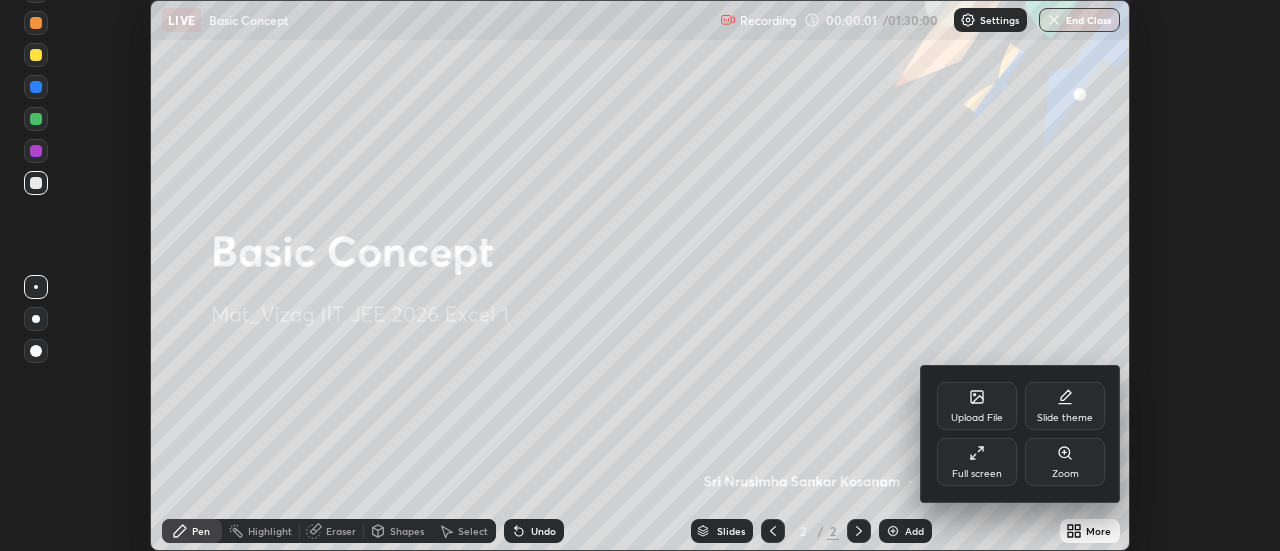click on "Full screen" at bounding box center (977, 462) 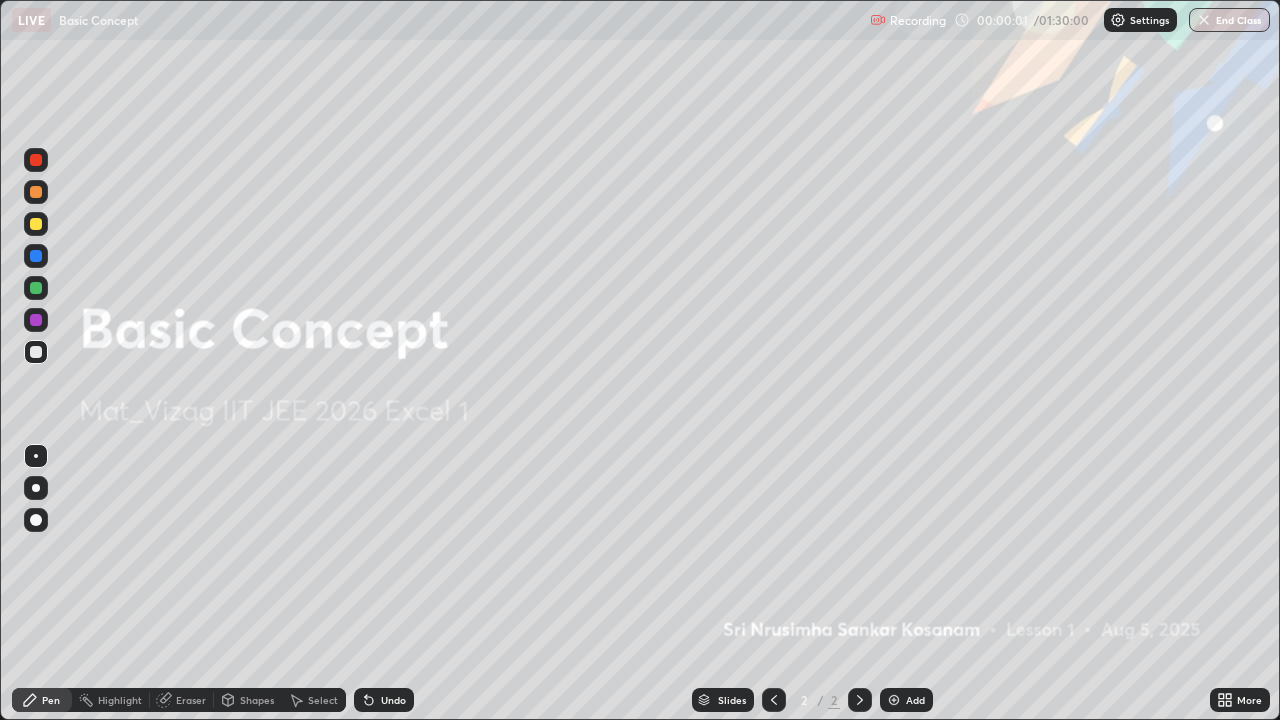scroll, scrollTop: 99280, scrollLeft: 98720, axis: both 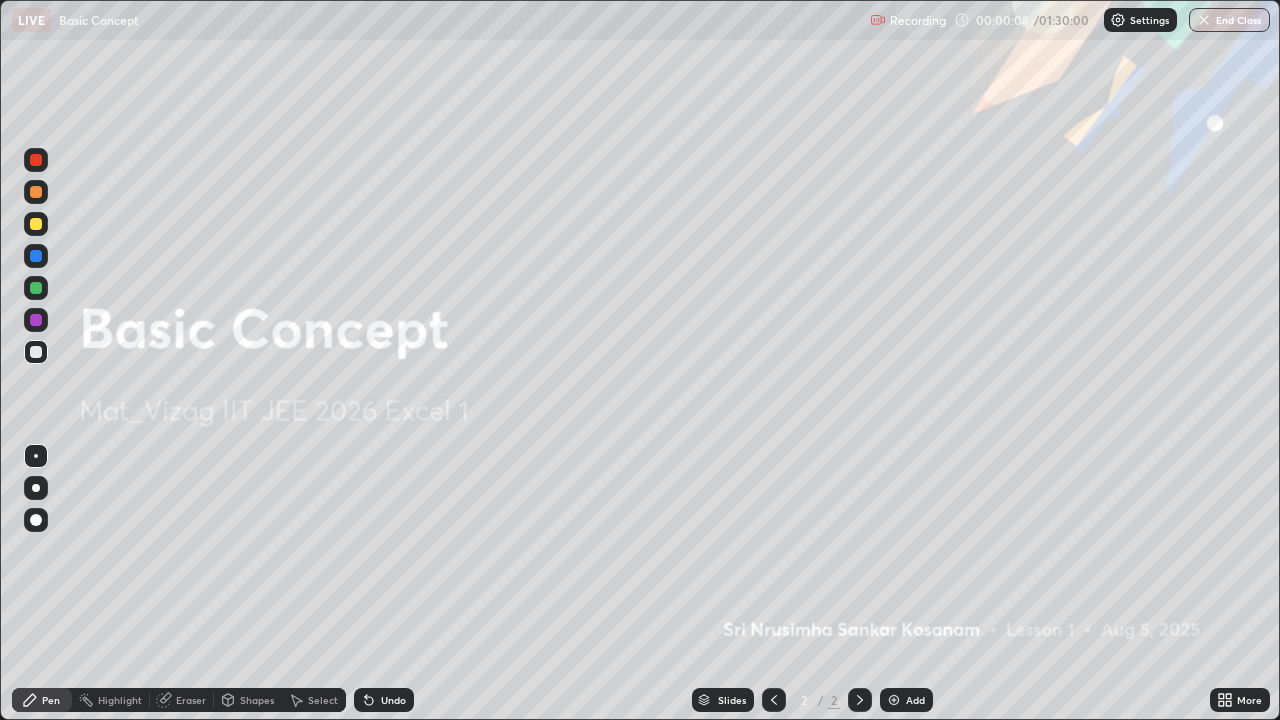 click on "More" at bounding box center [1240, 700] 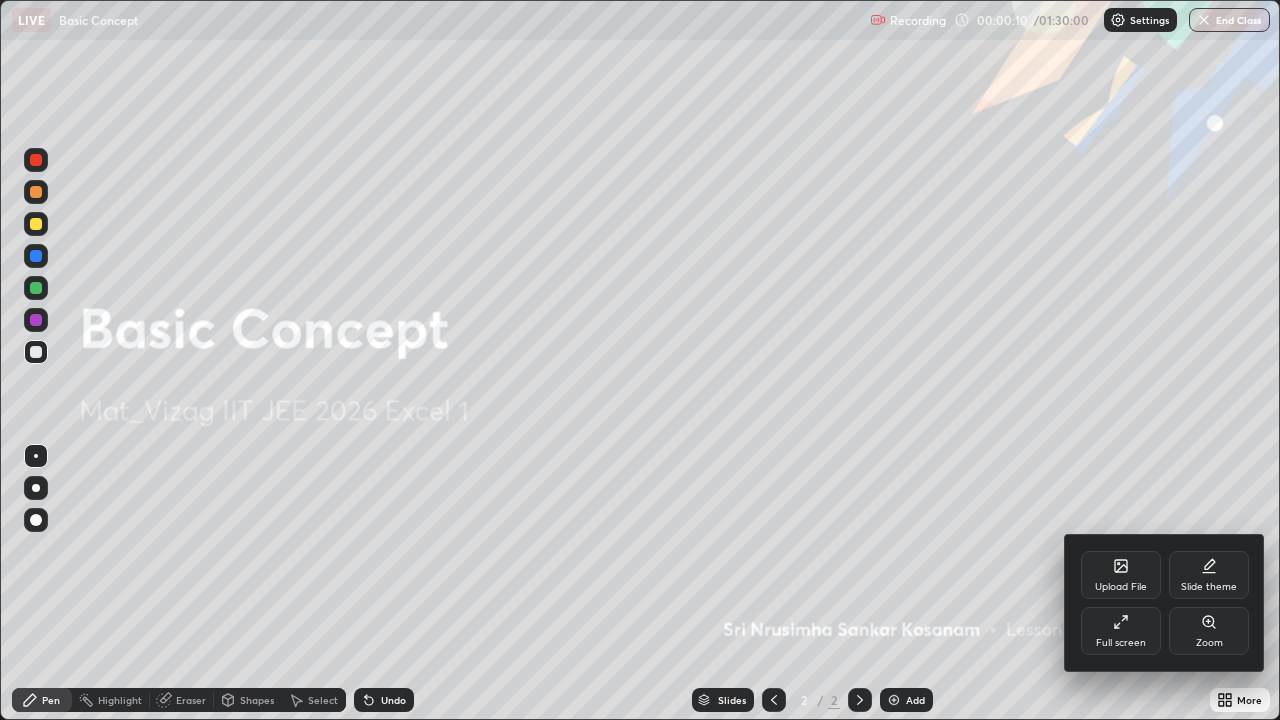 click 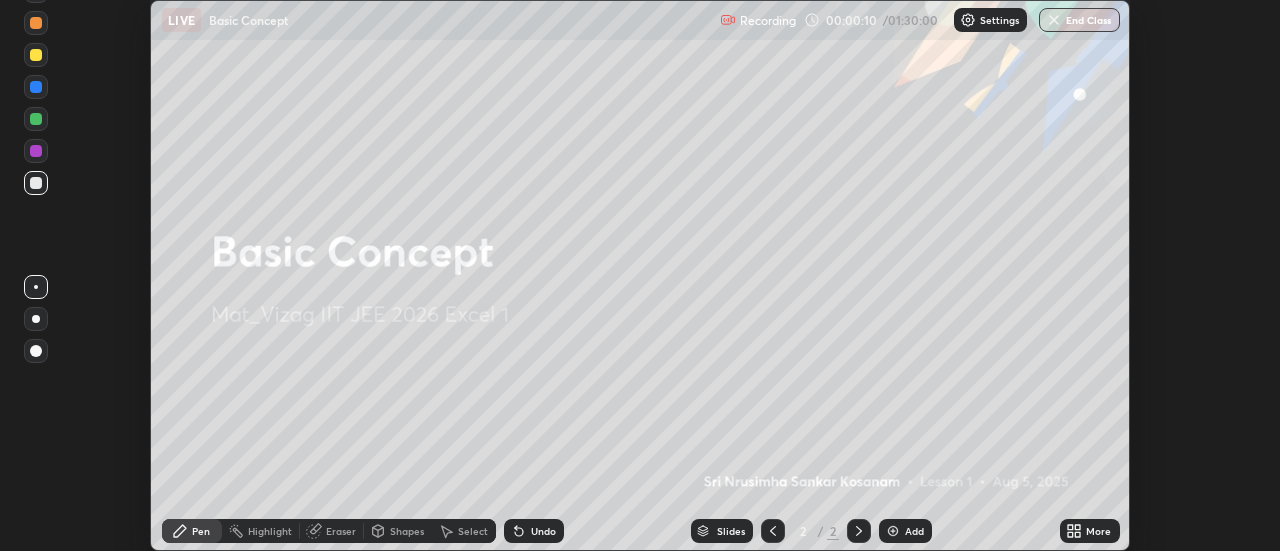 scroll, scrollTop: 551, scrollLeft: 1280, axis: both 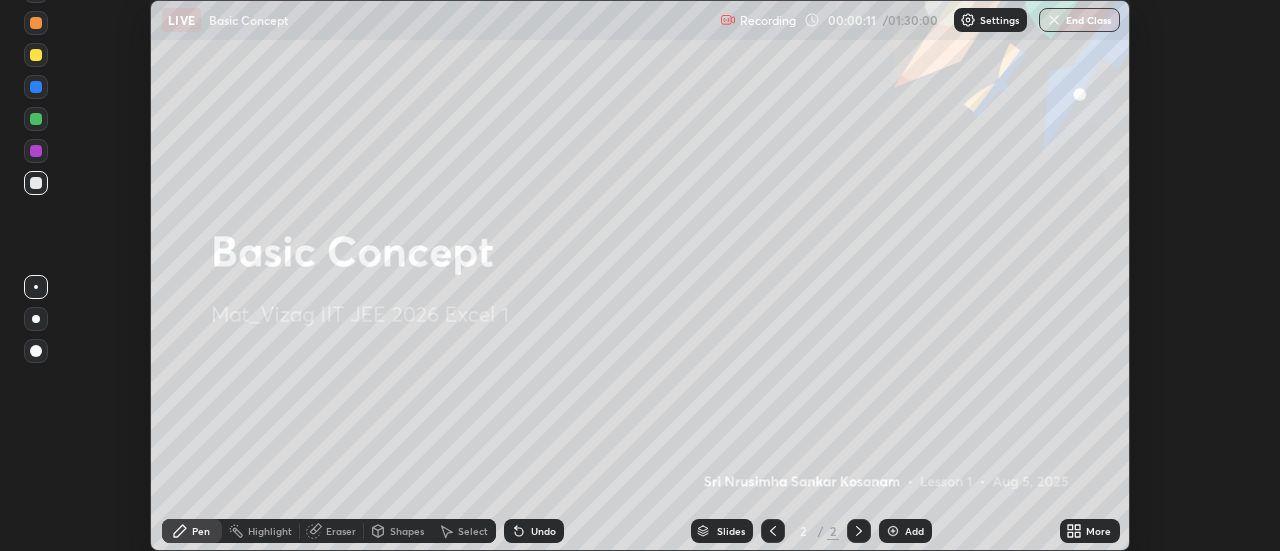 click on "More" at bounding box center (1098, 531) 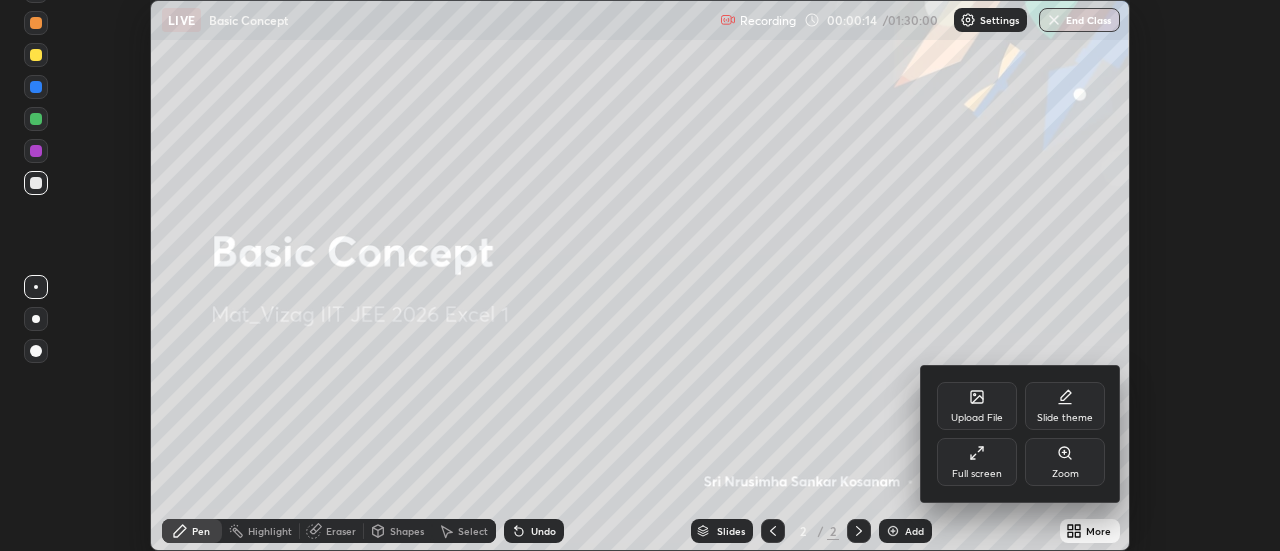 click on "Full screen" at bounding box center (977, 462) 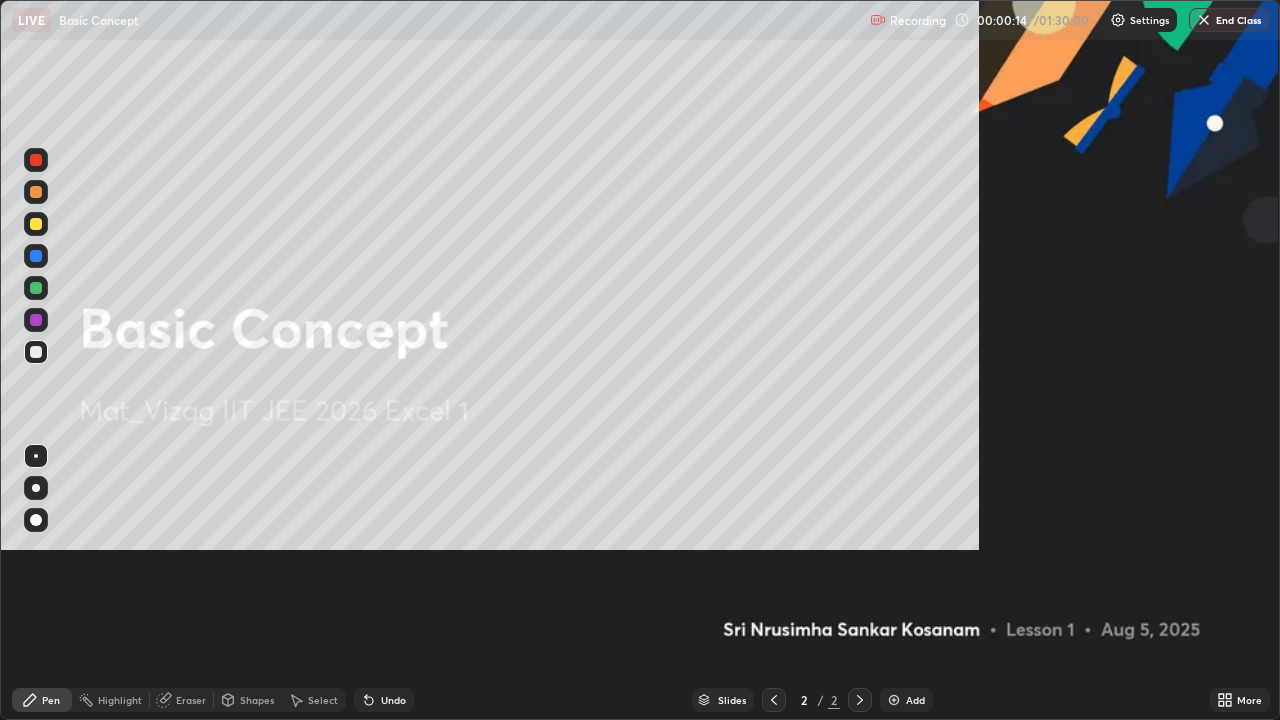 scroll, scrollTop: 99280, scrollLeft: 98720, axis: both 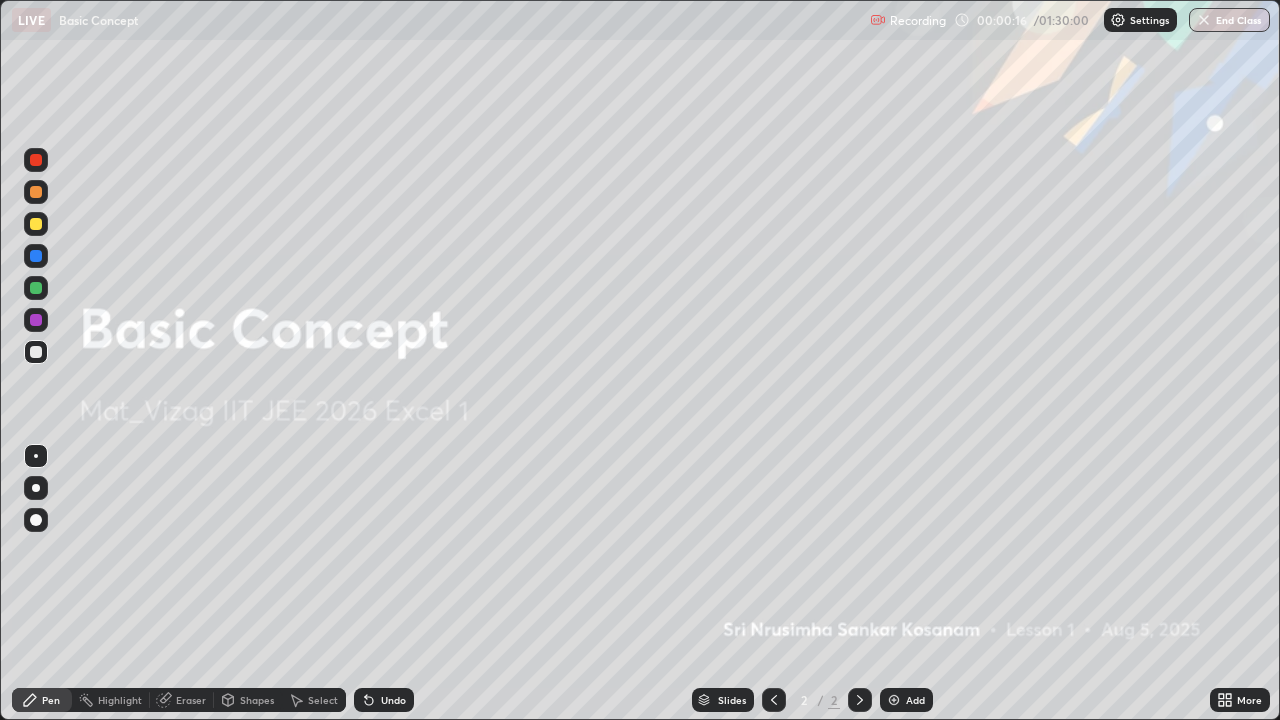 click on "Add" at bounding box center (906, 700) 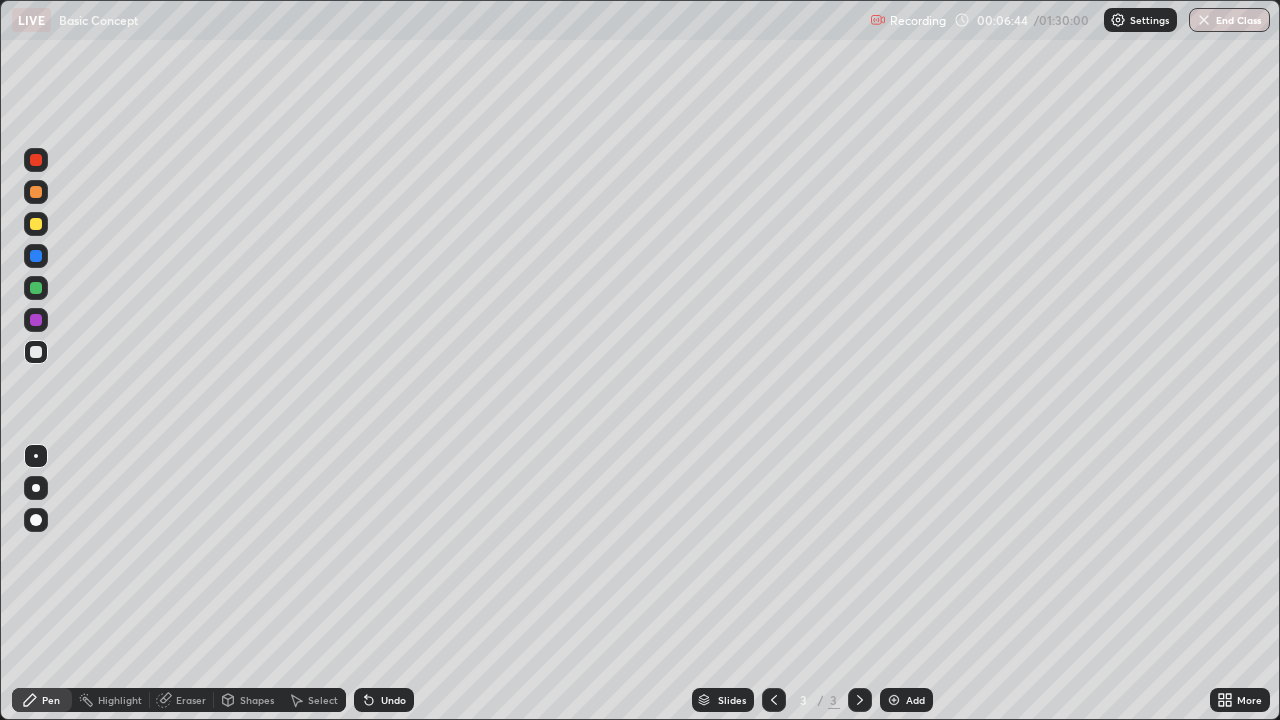 click on "Undo" at bounding box center [384, 700] 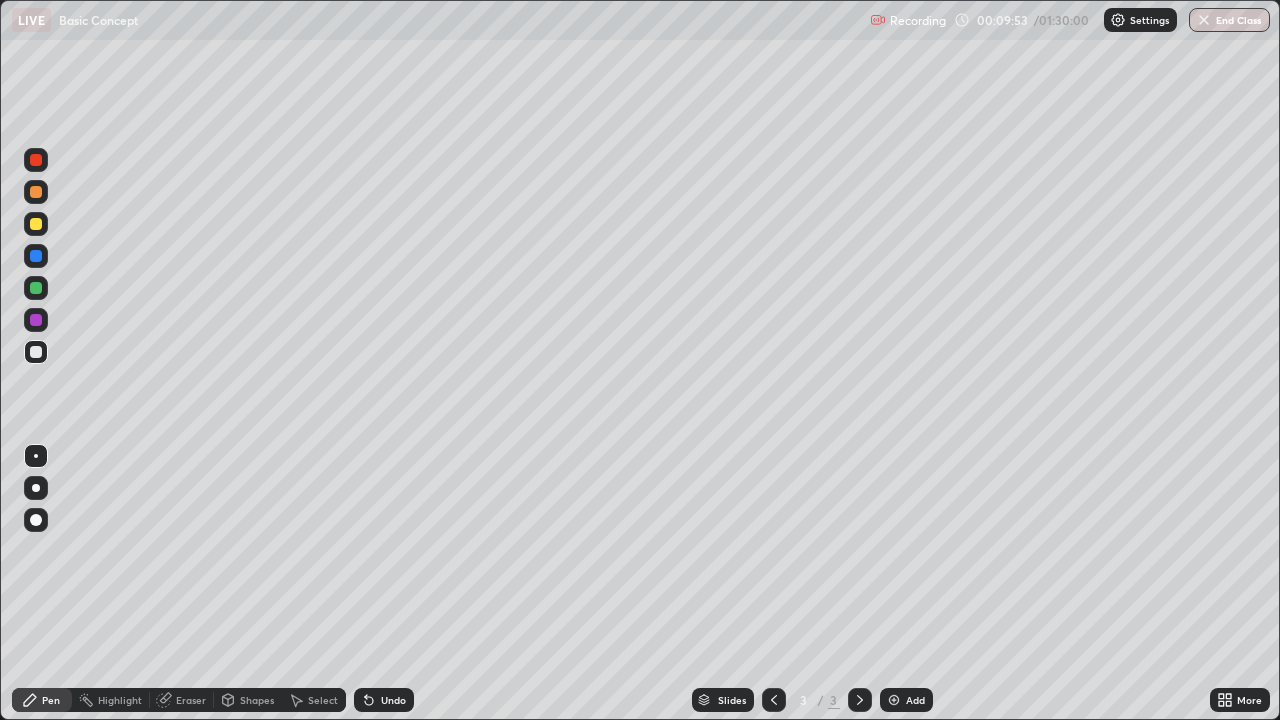 click on "Add" at bounding box center (906, 700) 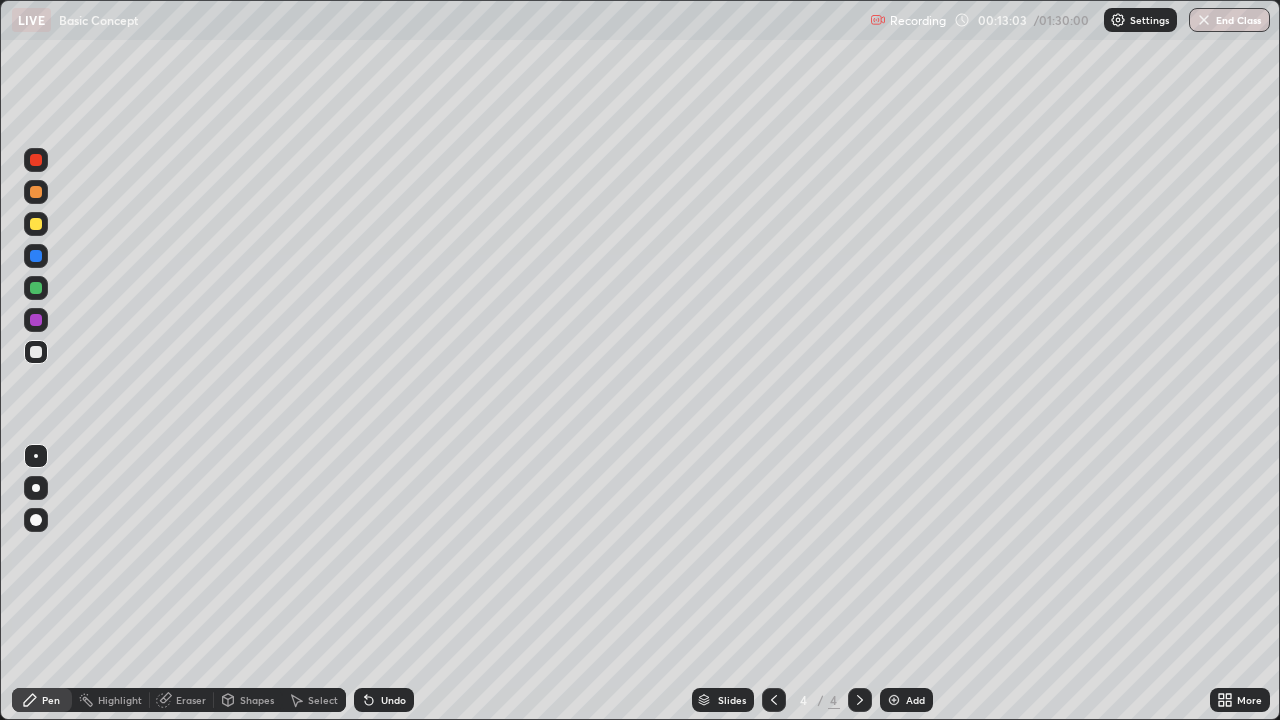 click at bounding box center [894, 700] 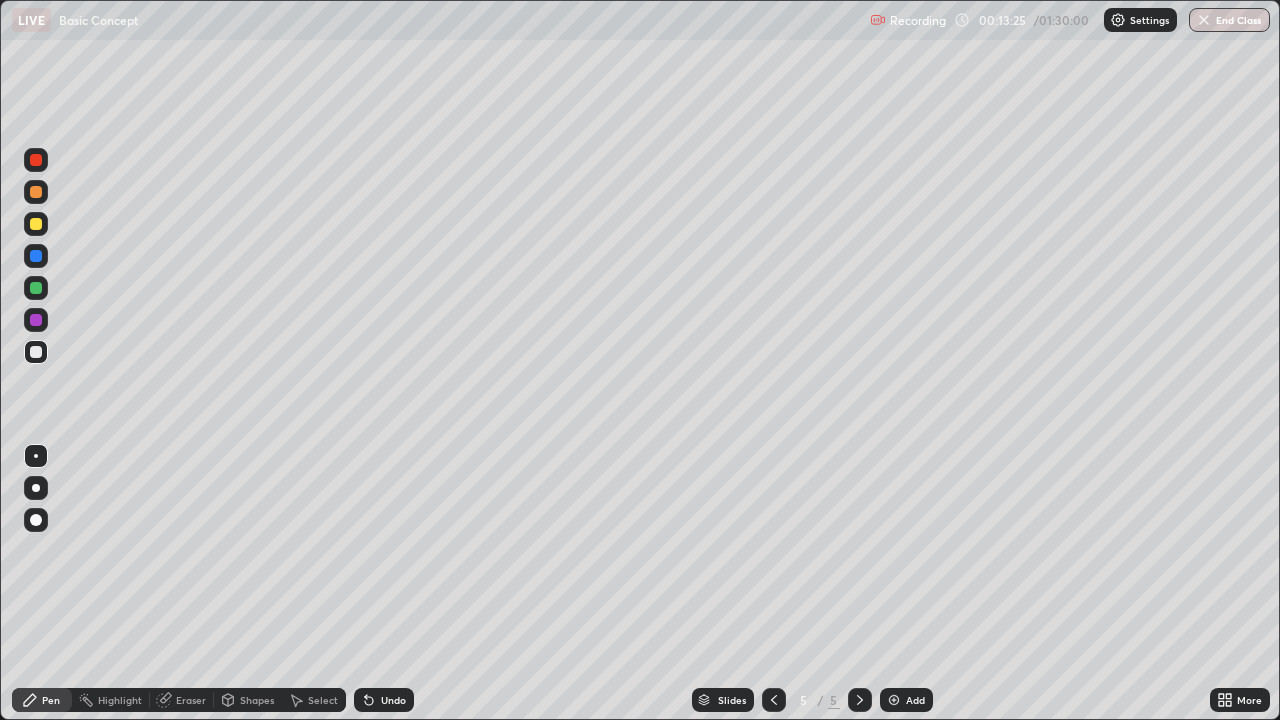 click at bounding box center (36, 224) 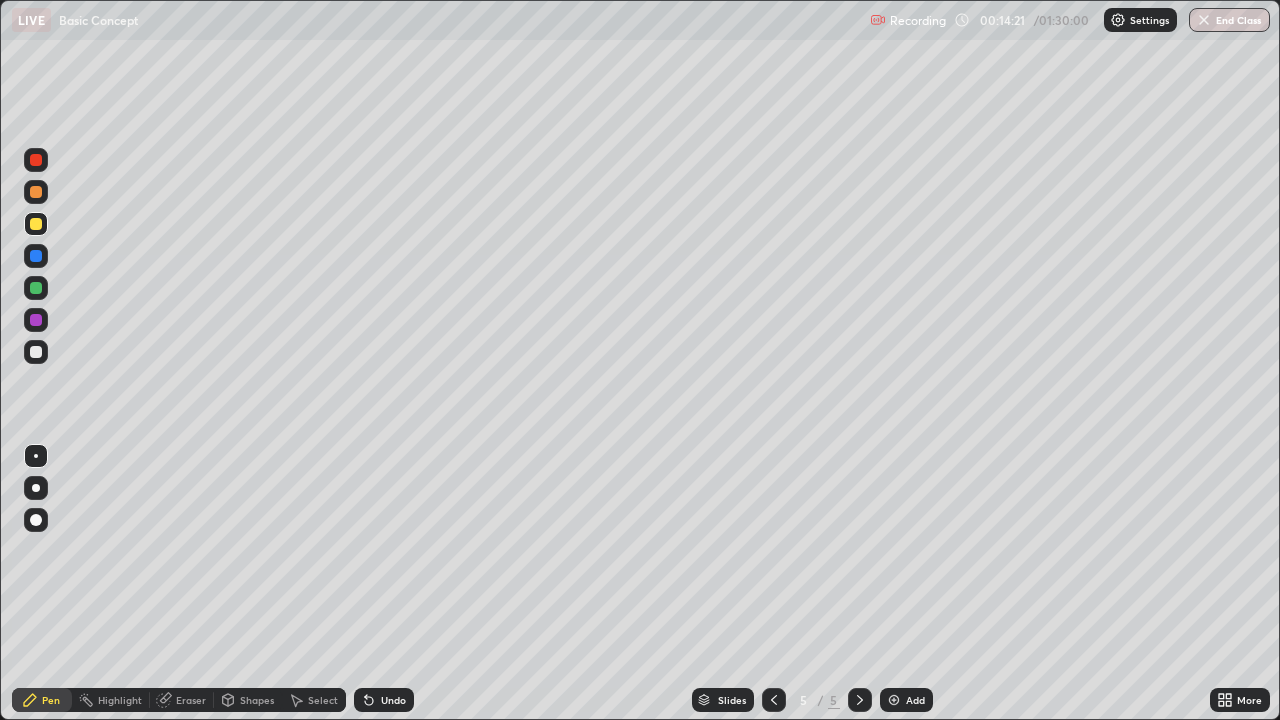 click at bounding box center [36, 352] 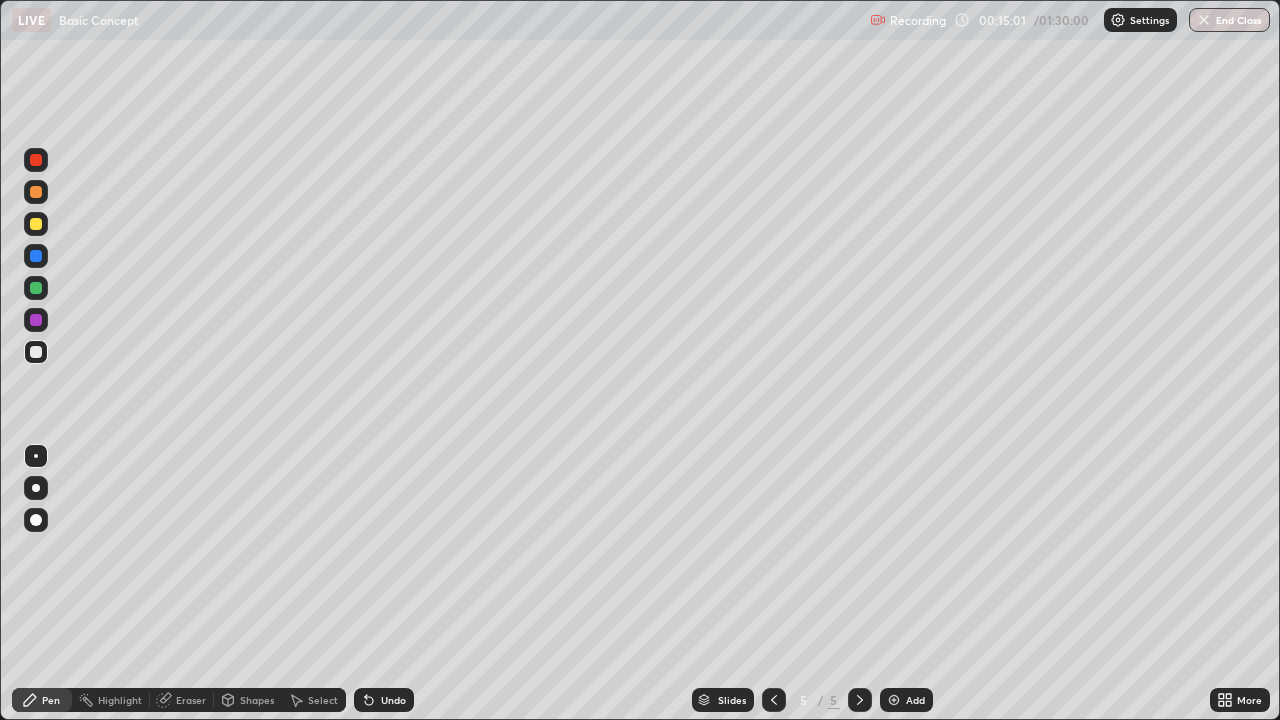 click at bounding box center (36, 256) 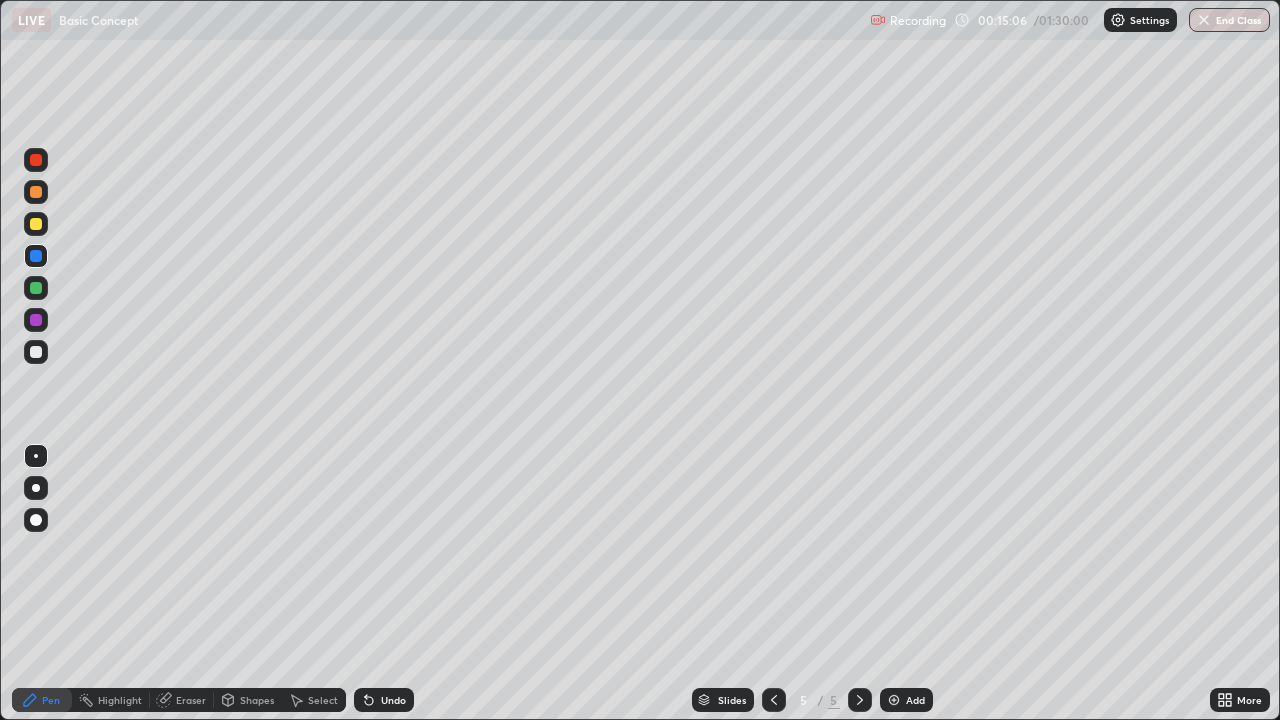 click at bounding box center [36, 352] 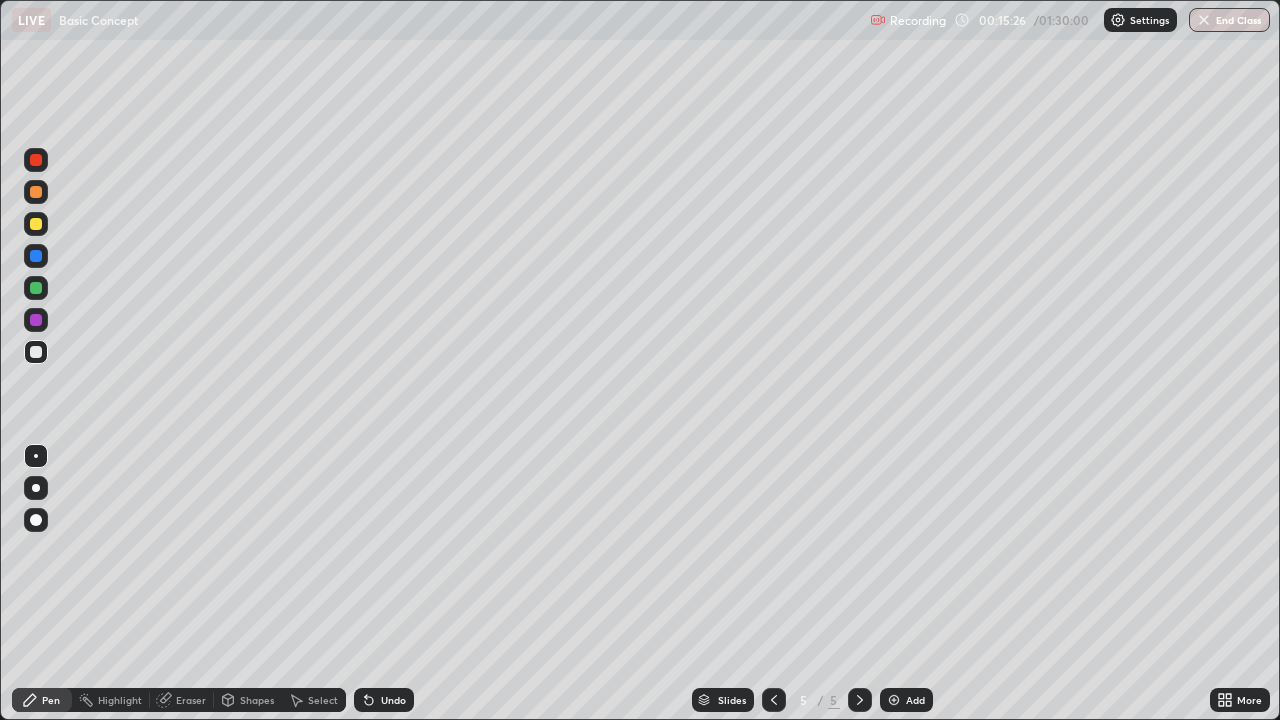click at bounding box center (36, 352) 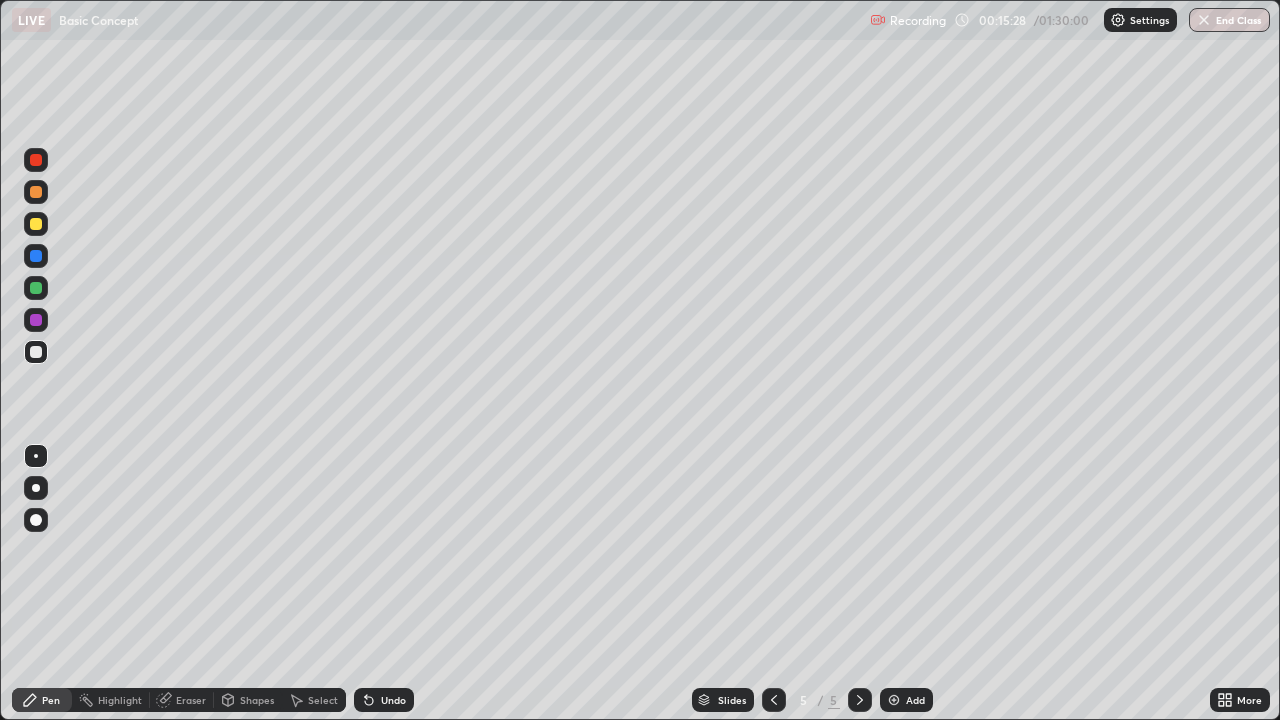 click at bounding box center [36, 288] 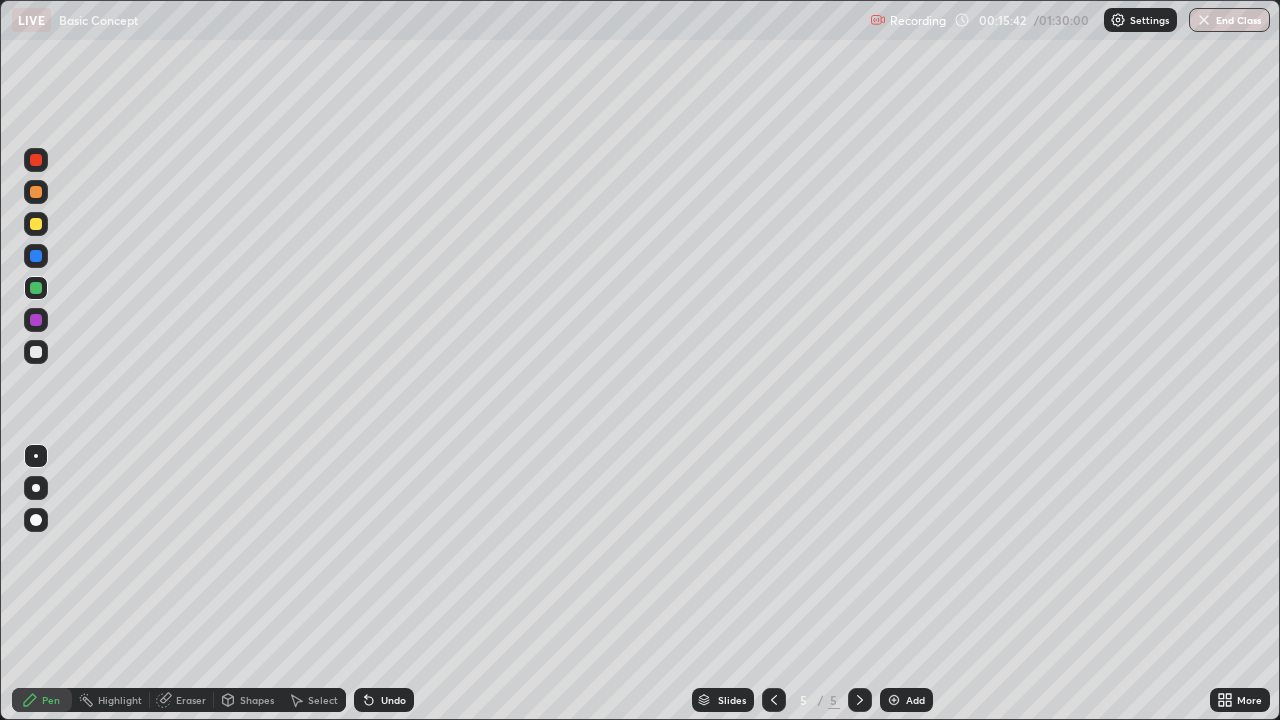 click at bounding box center (36, 352) 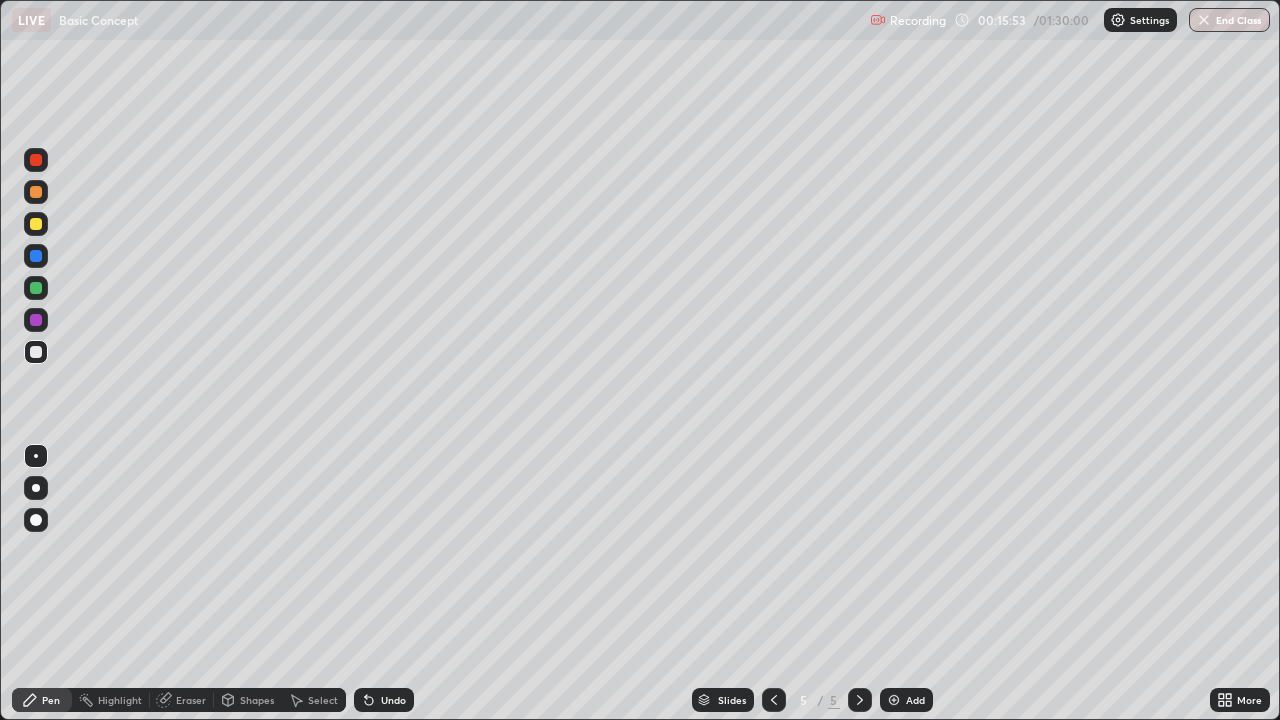 click at bounding box center [36, 256] 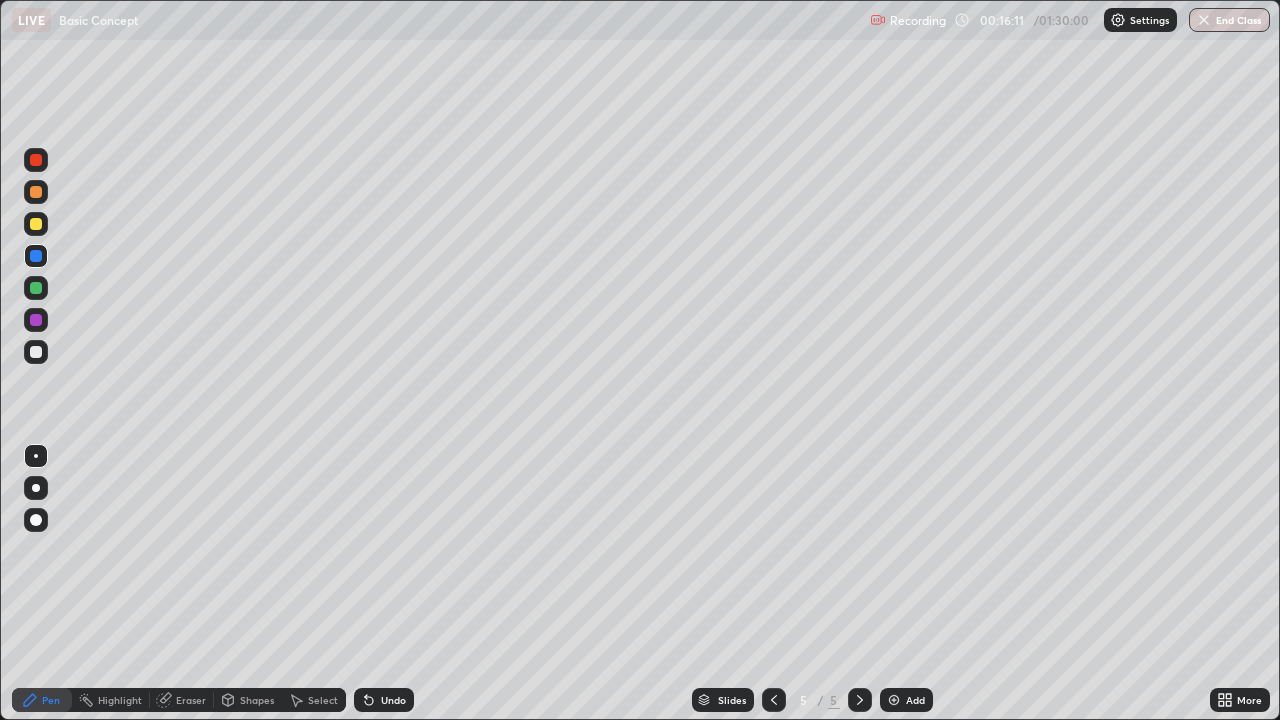 click at bounding box center (36, 352) 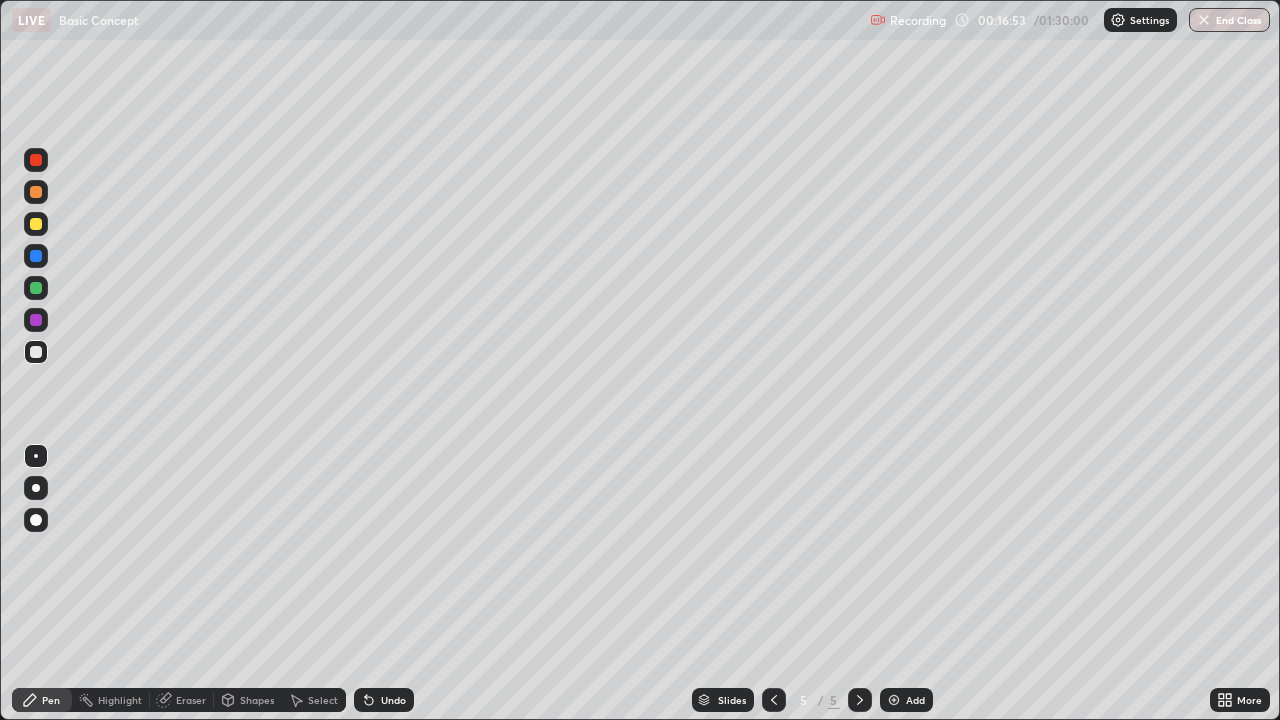 click at bounding box center [36, 352] 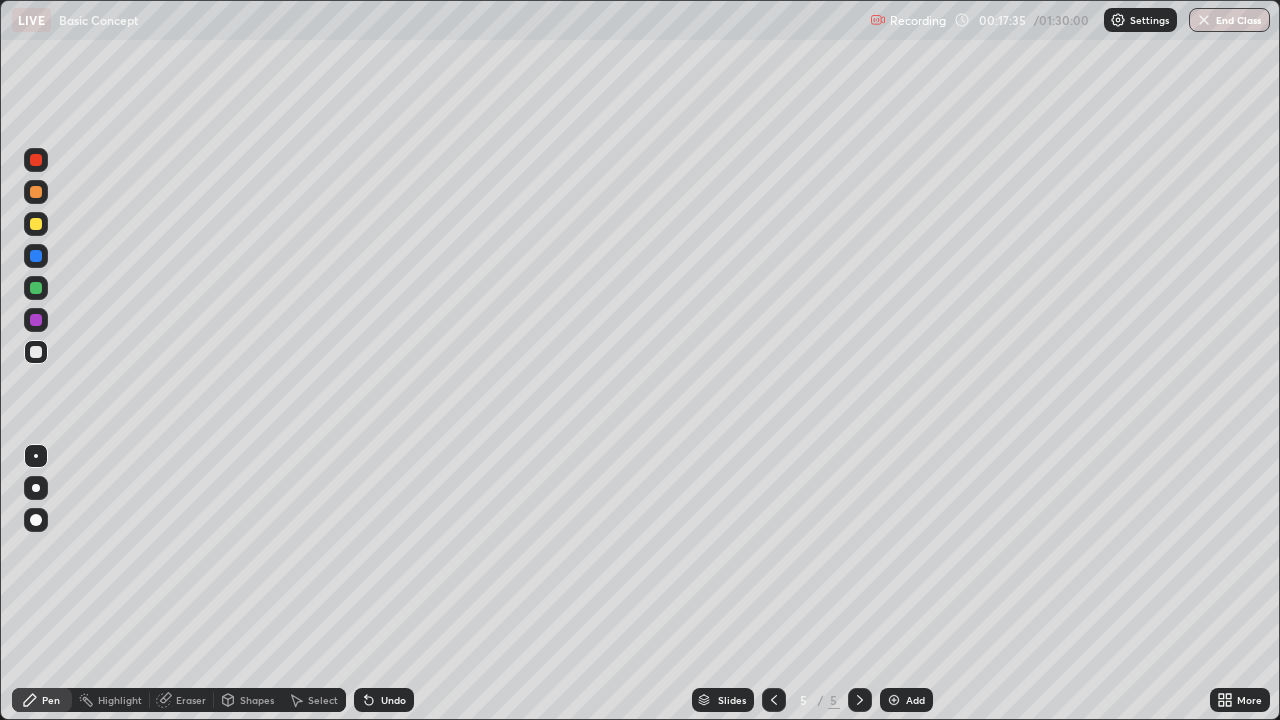 click on "Undo" at bounding box center [393, 700] 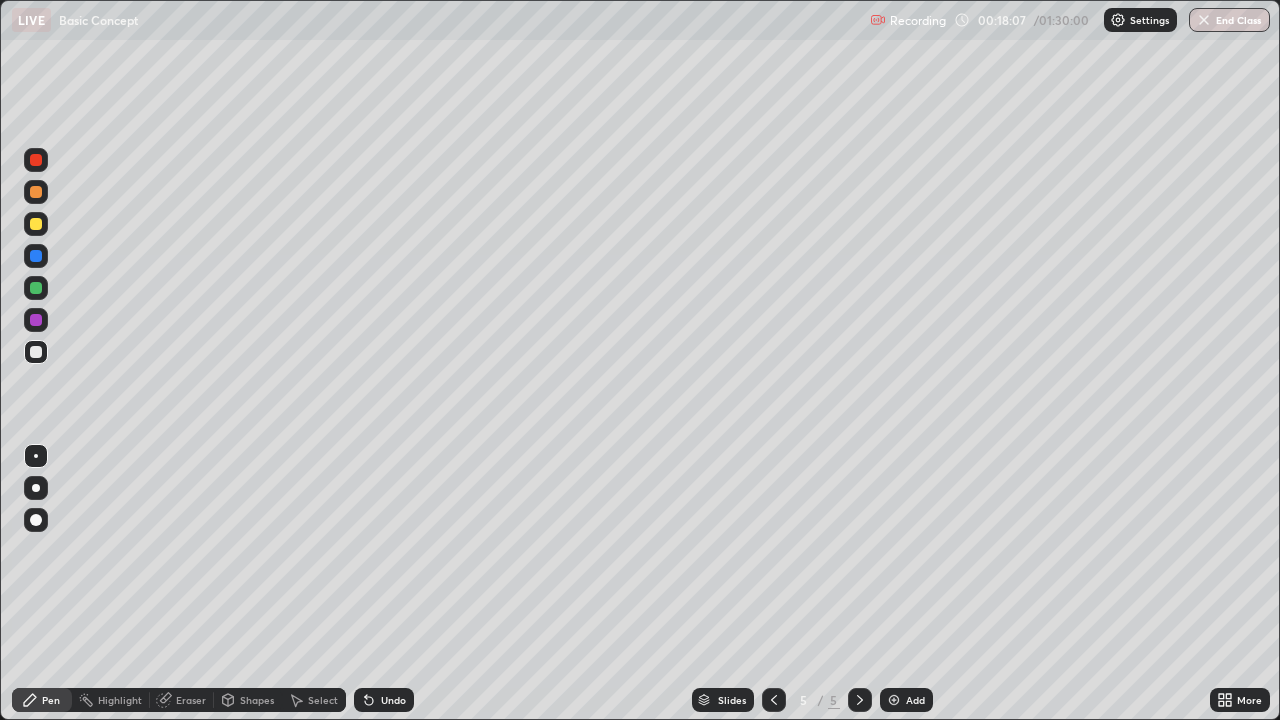 click on "Undo" at bounding box center (393, 700) 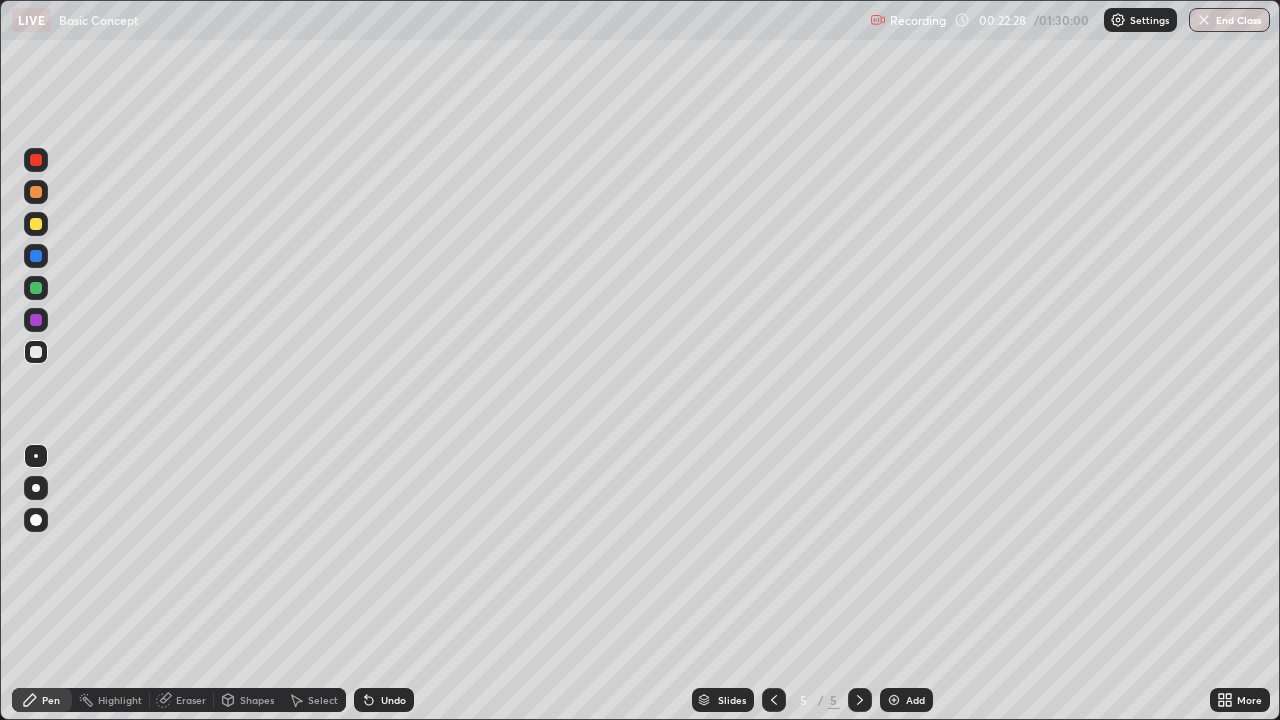 click on "Add" at bounding box center [906, 700] 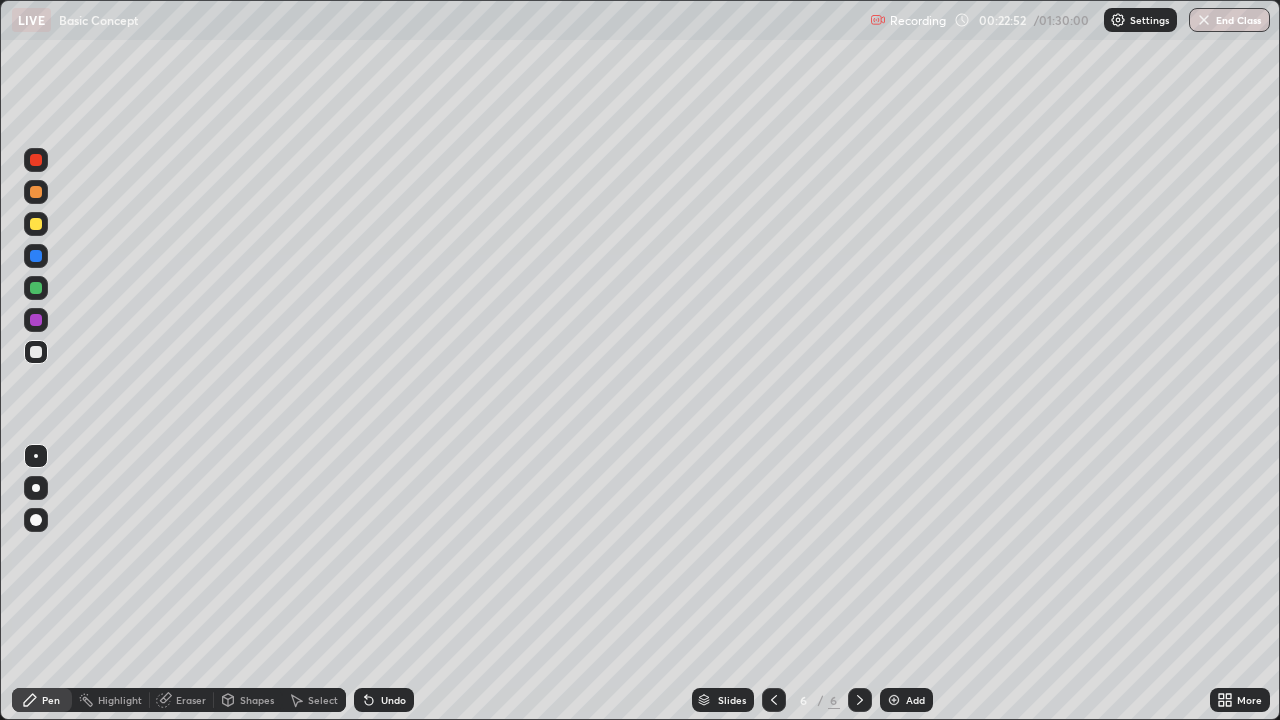 click on "Add" at bounding box center [915, 700] 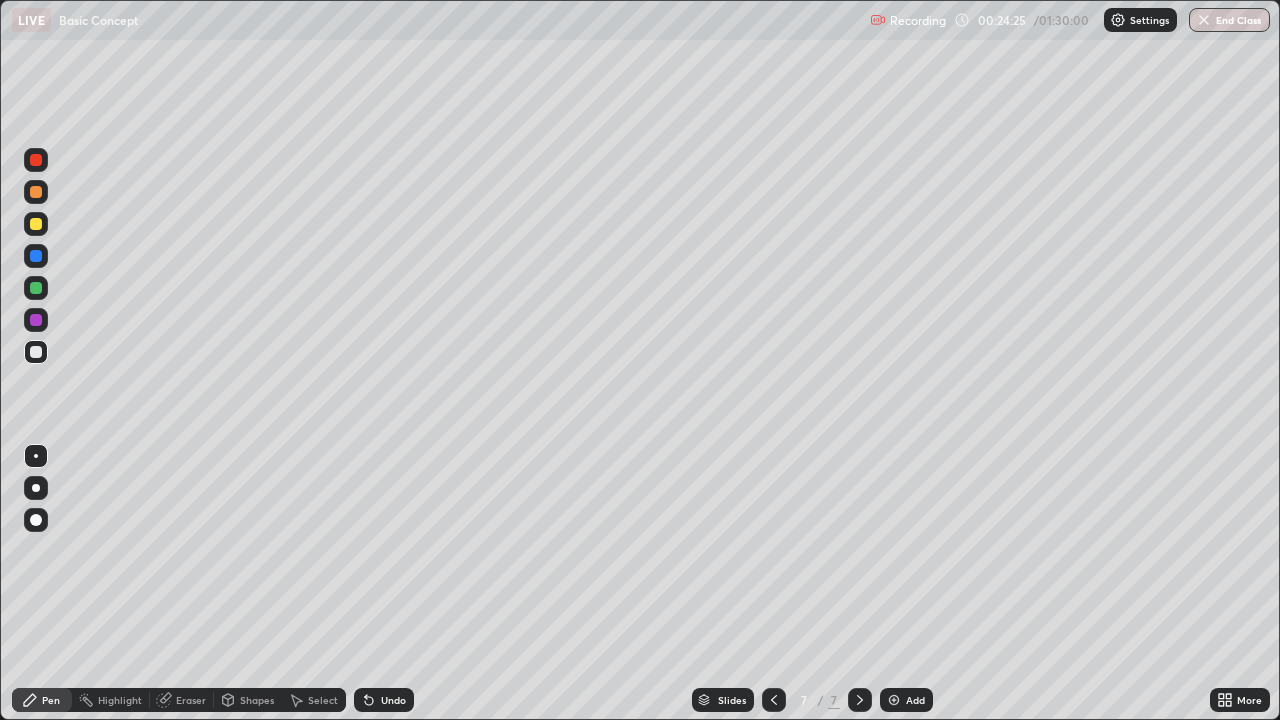 click 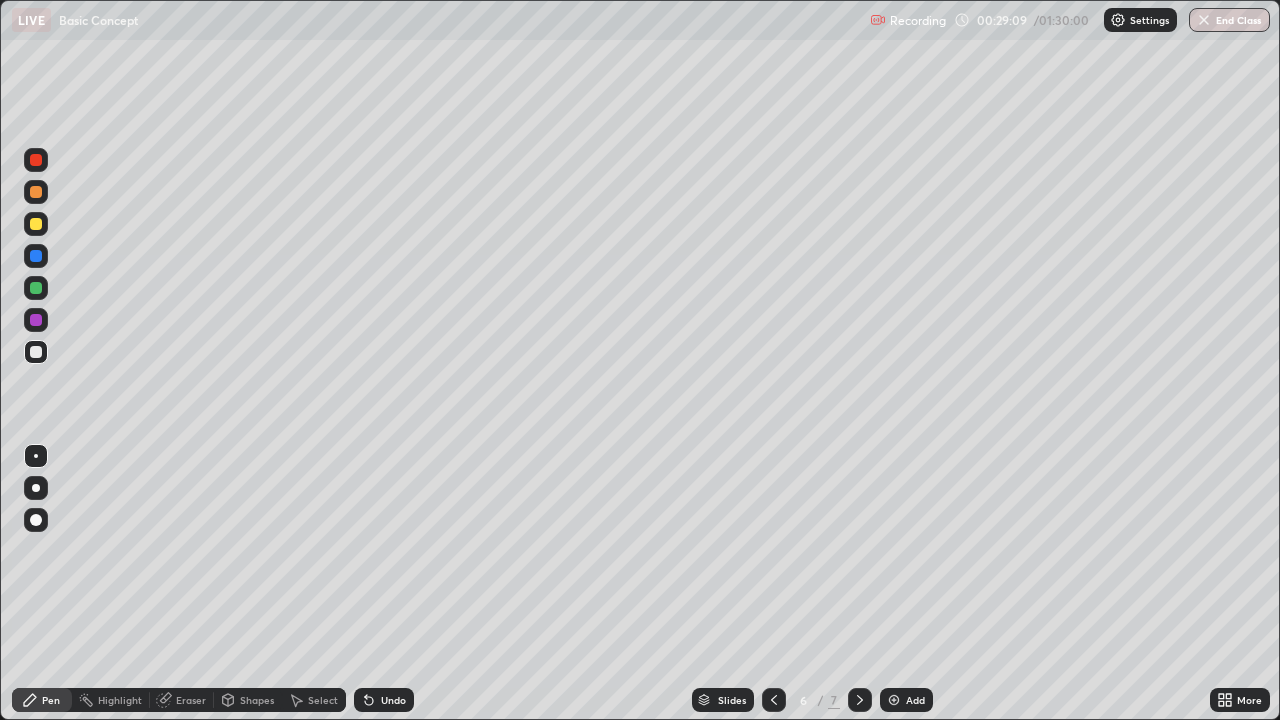click on "Add" at bounding box center (915, 700) 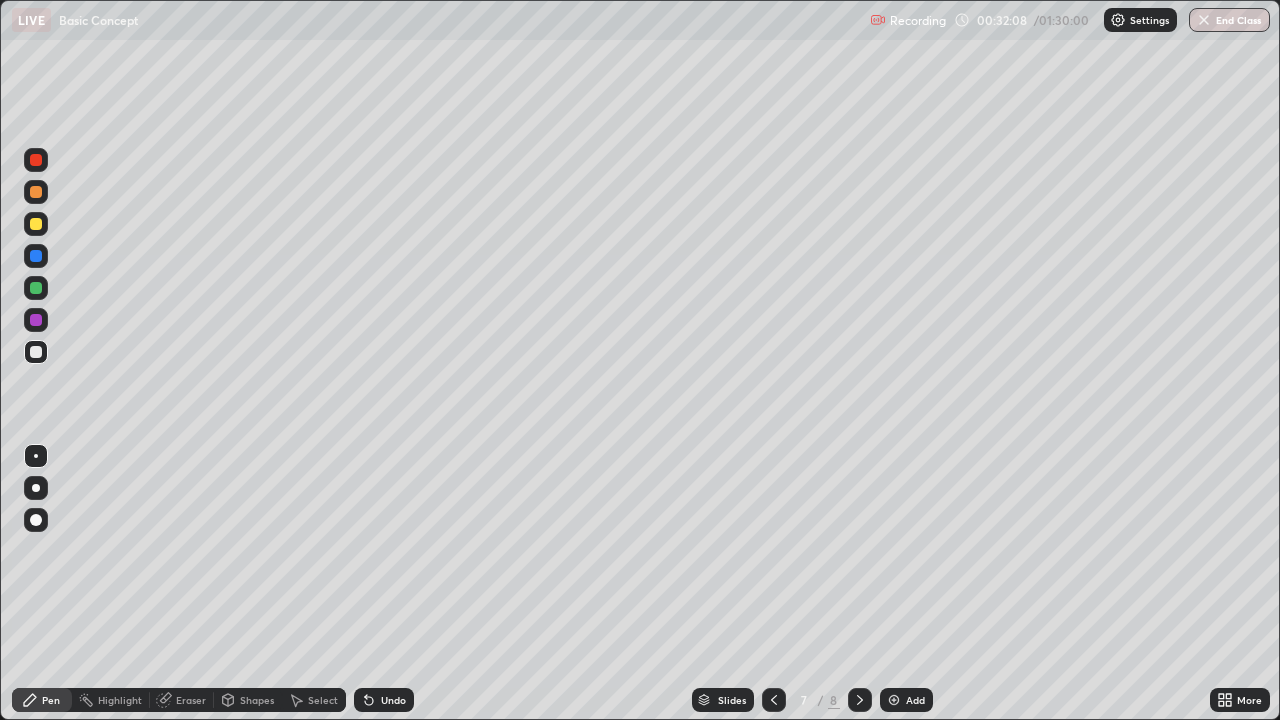 click on "Add" at bounding box center (915, 700) 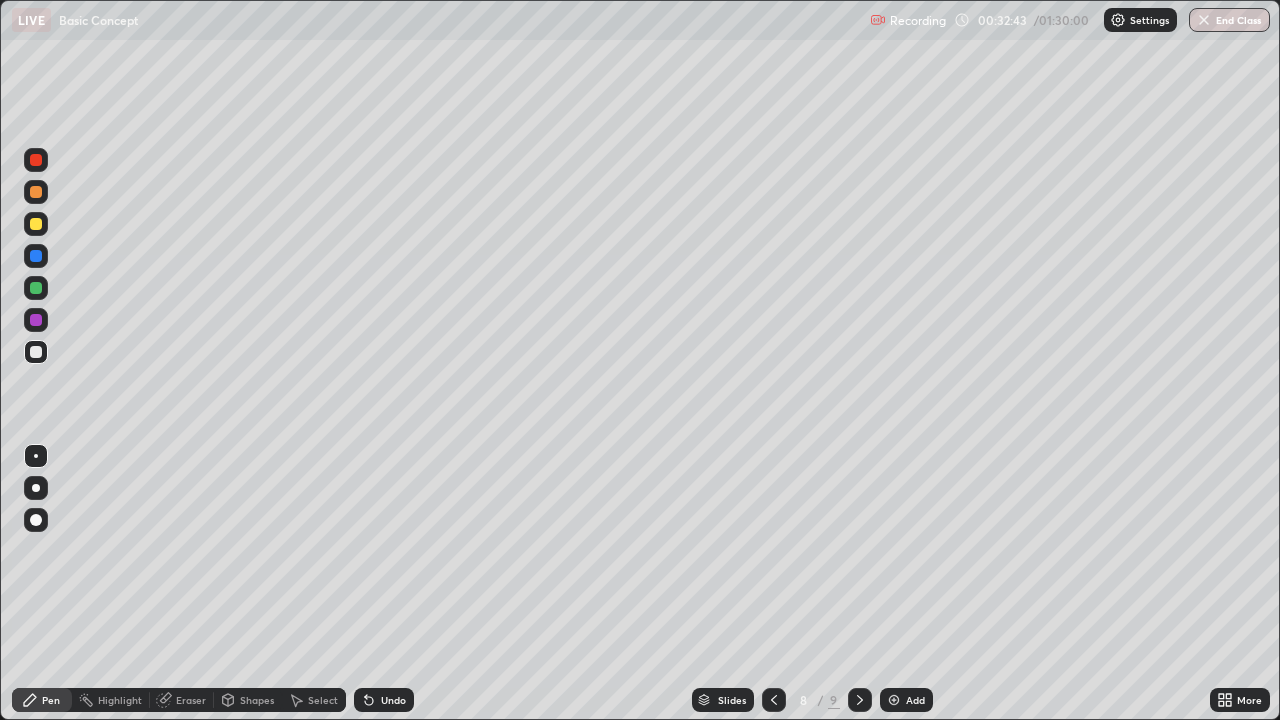 click on "Undo" at bounding box center (393, 700) 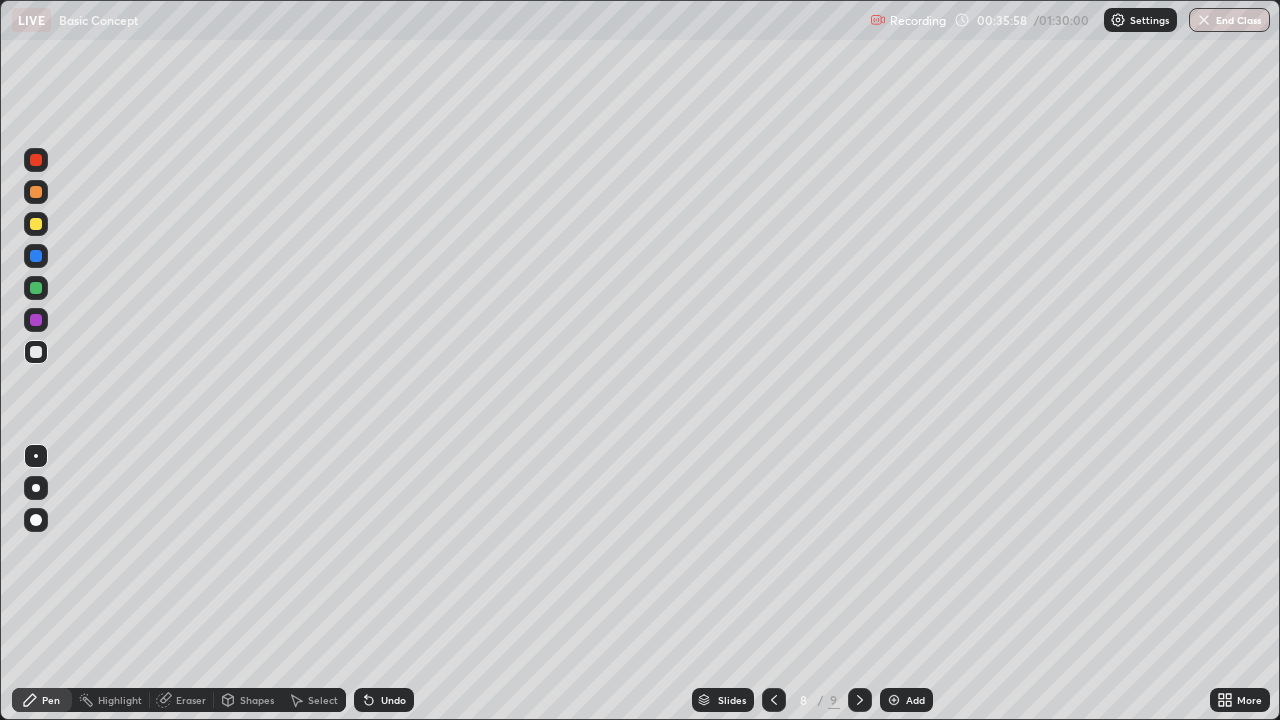 click 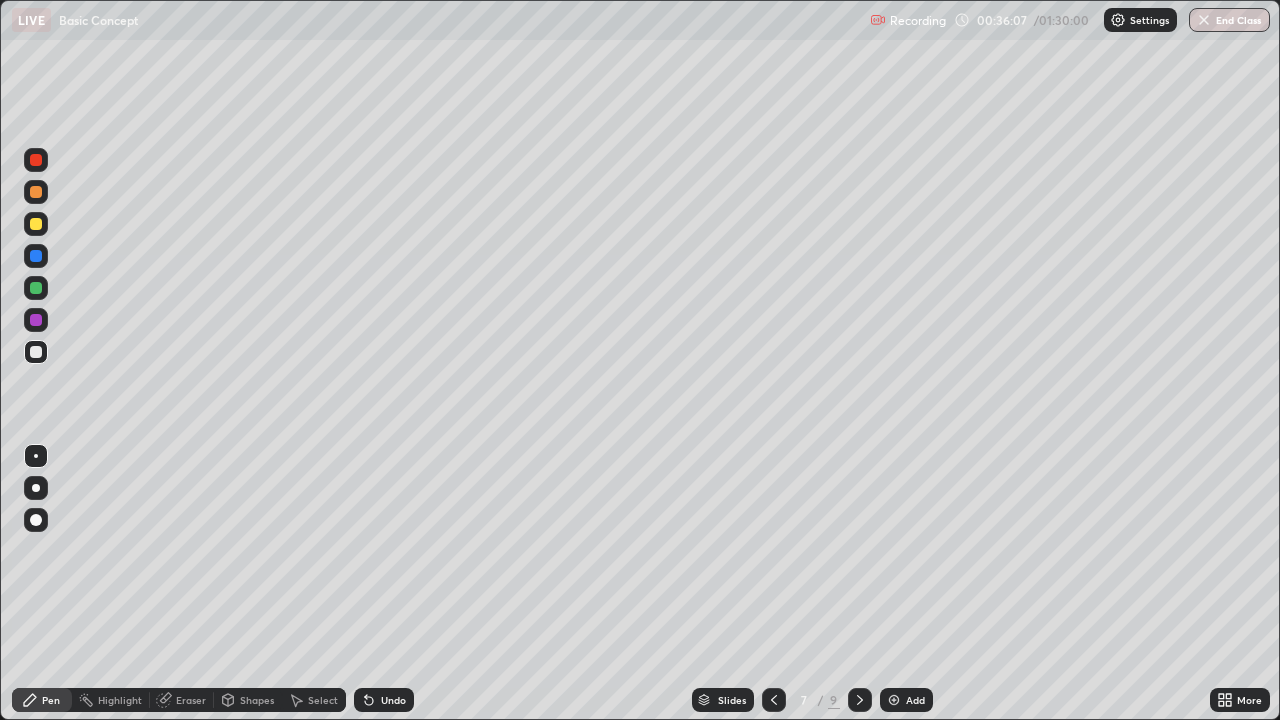 click 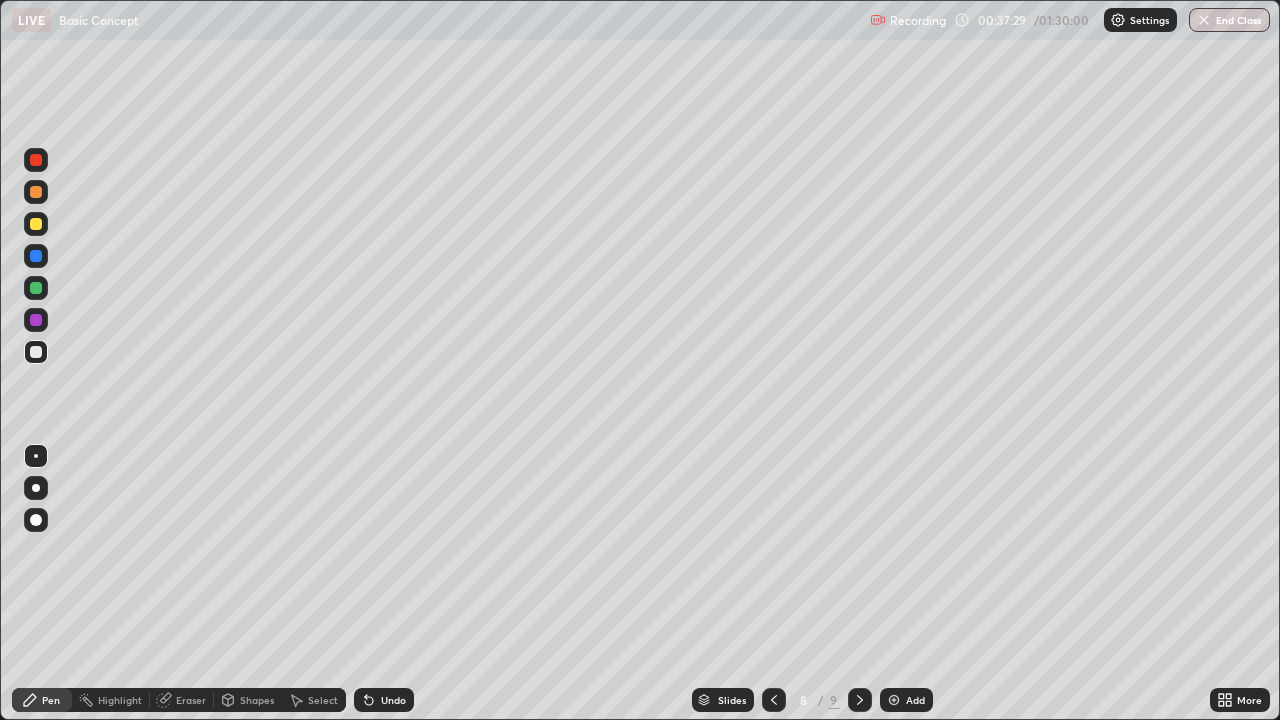 click 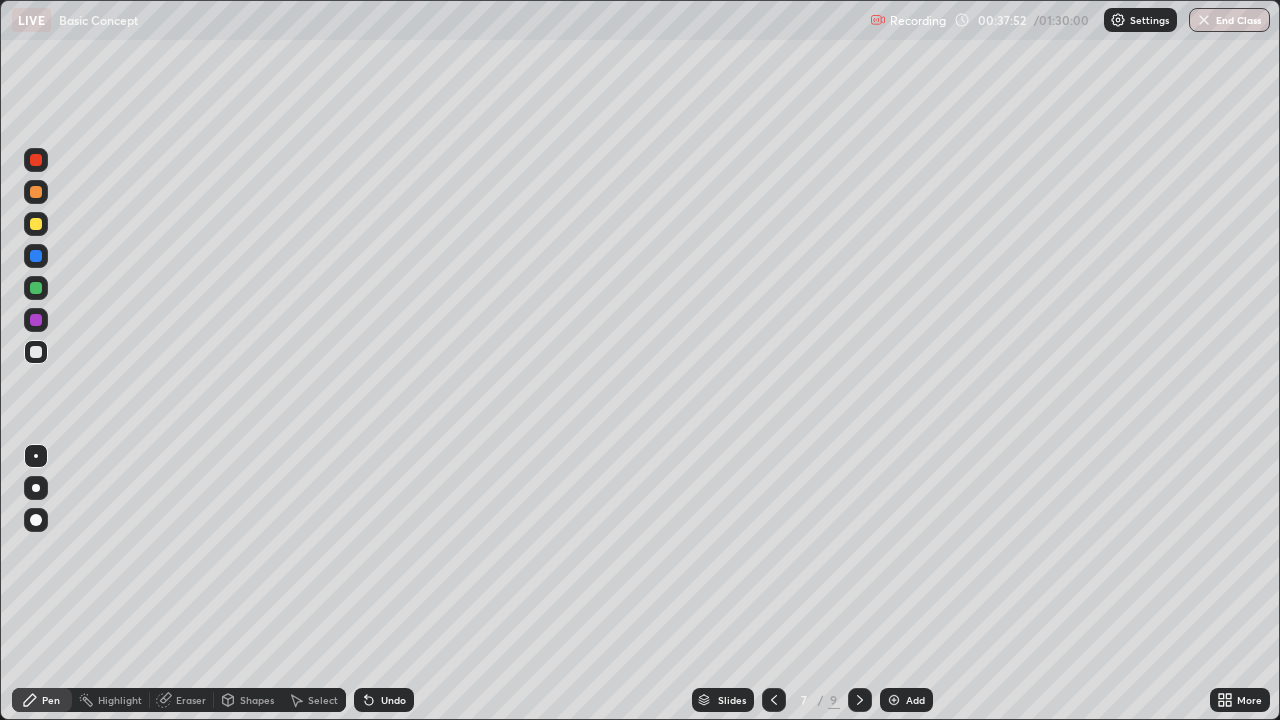 click 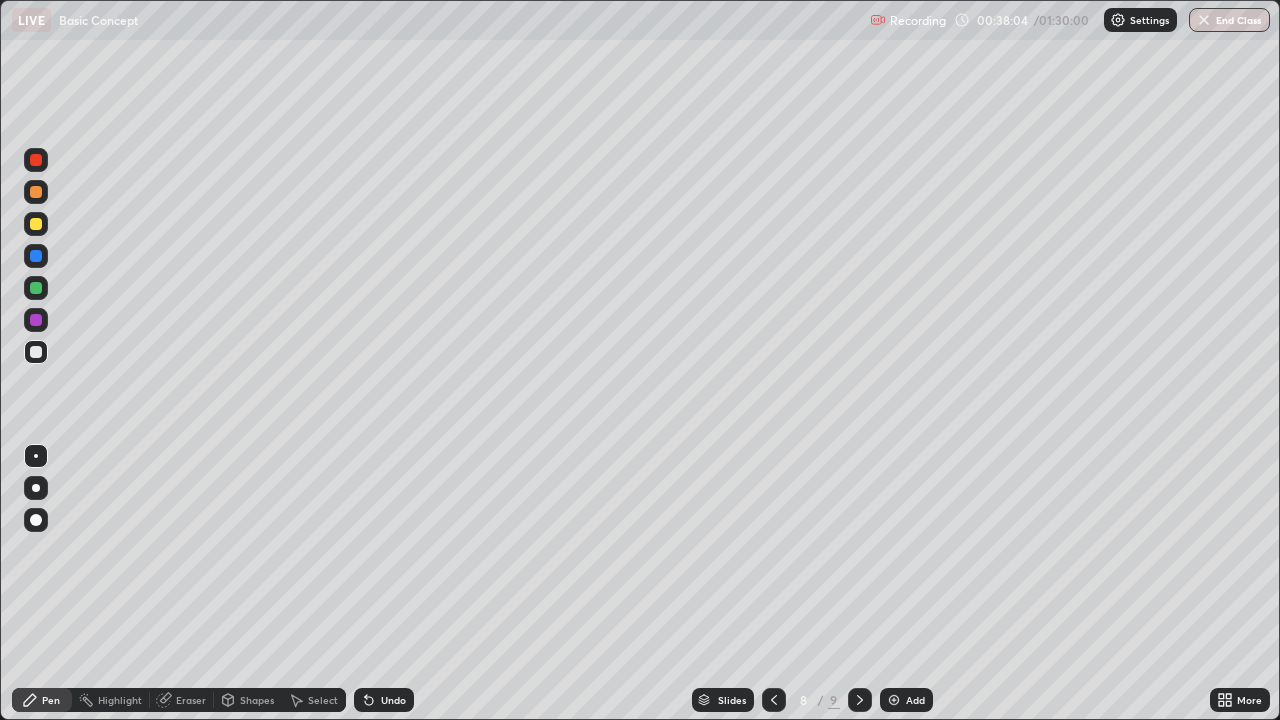 click 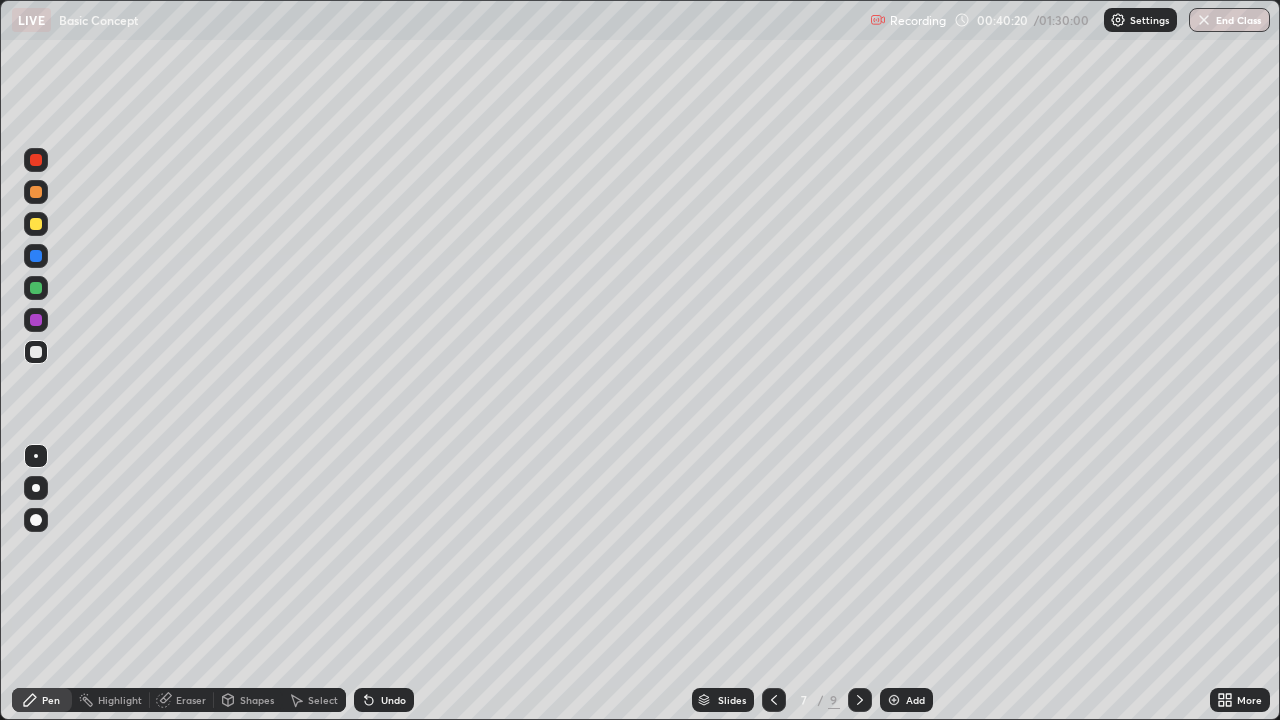 click 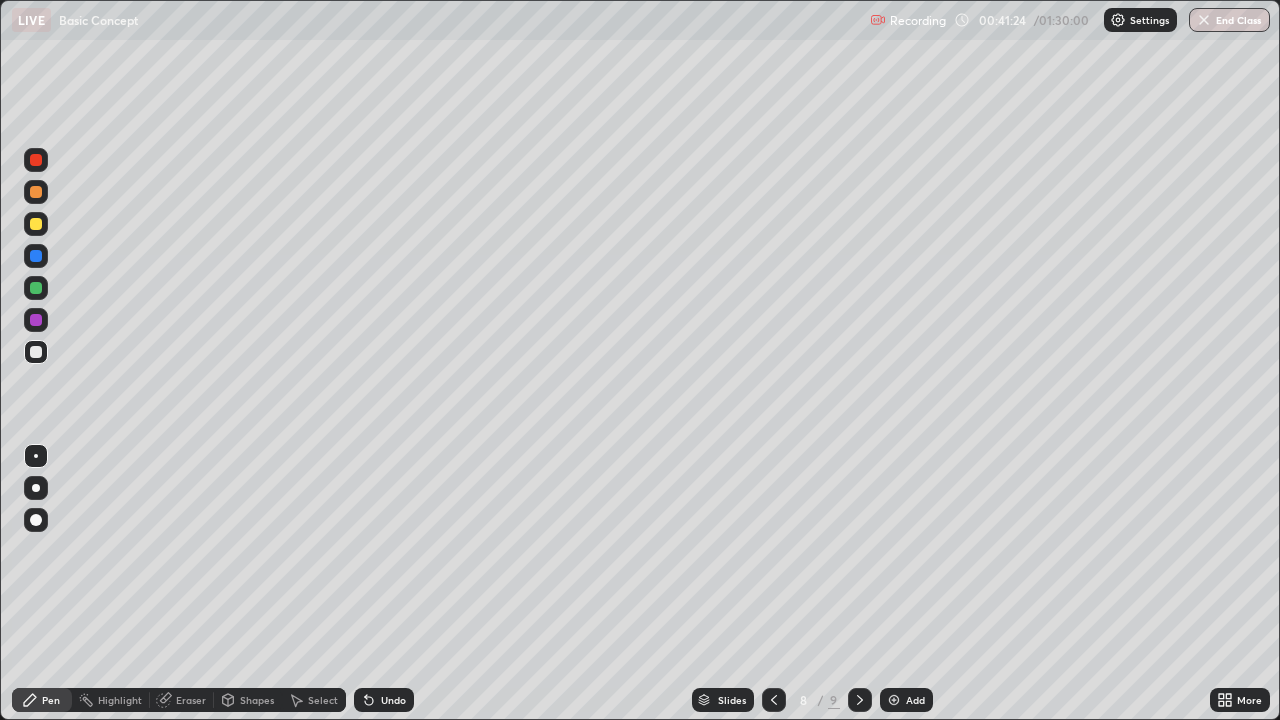 click on "Add" at bounding box center (915, 700) 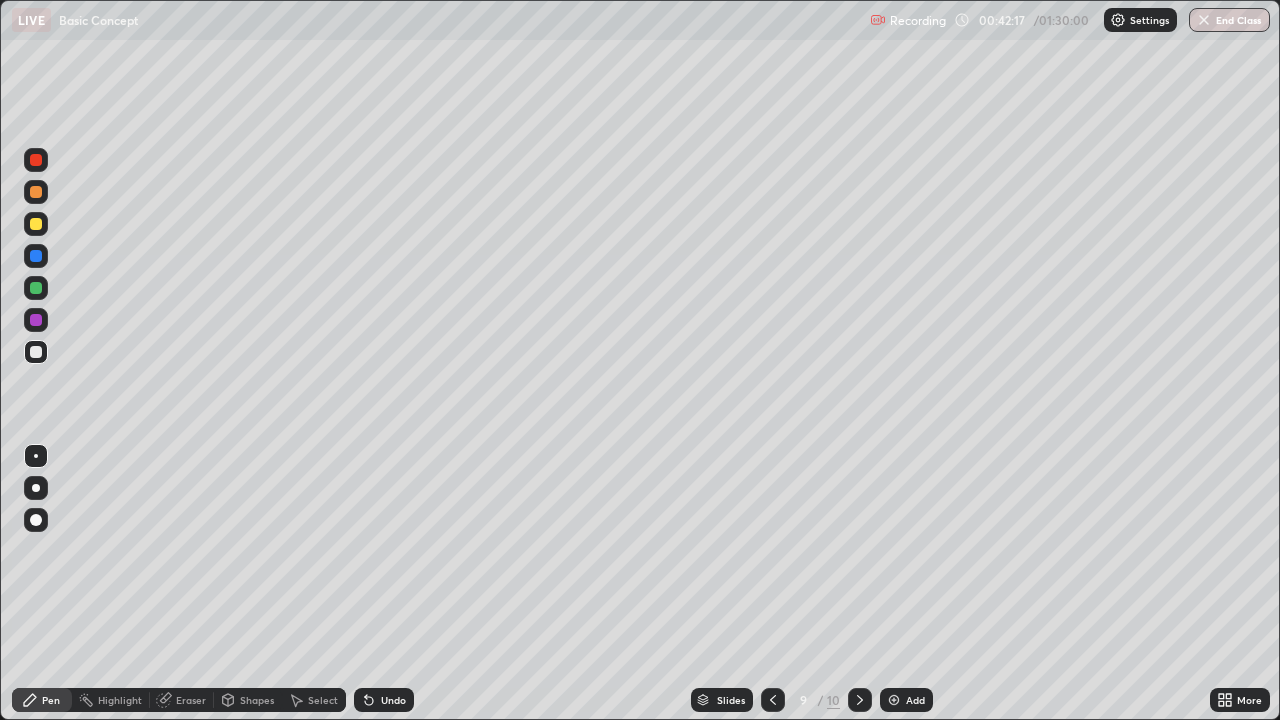 click on "Undo" at bounding box center (384, 700) 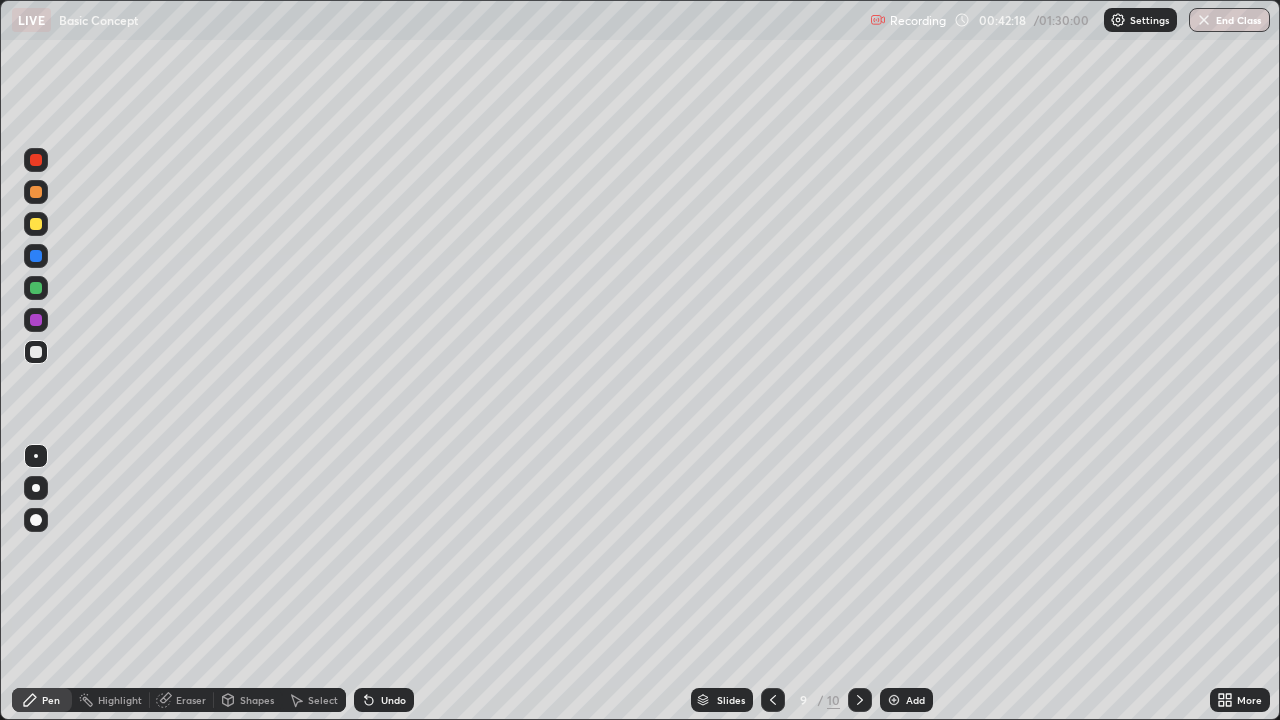 click on "Undo" at bounding box center [393, 700] 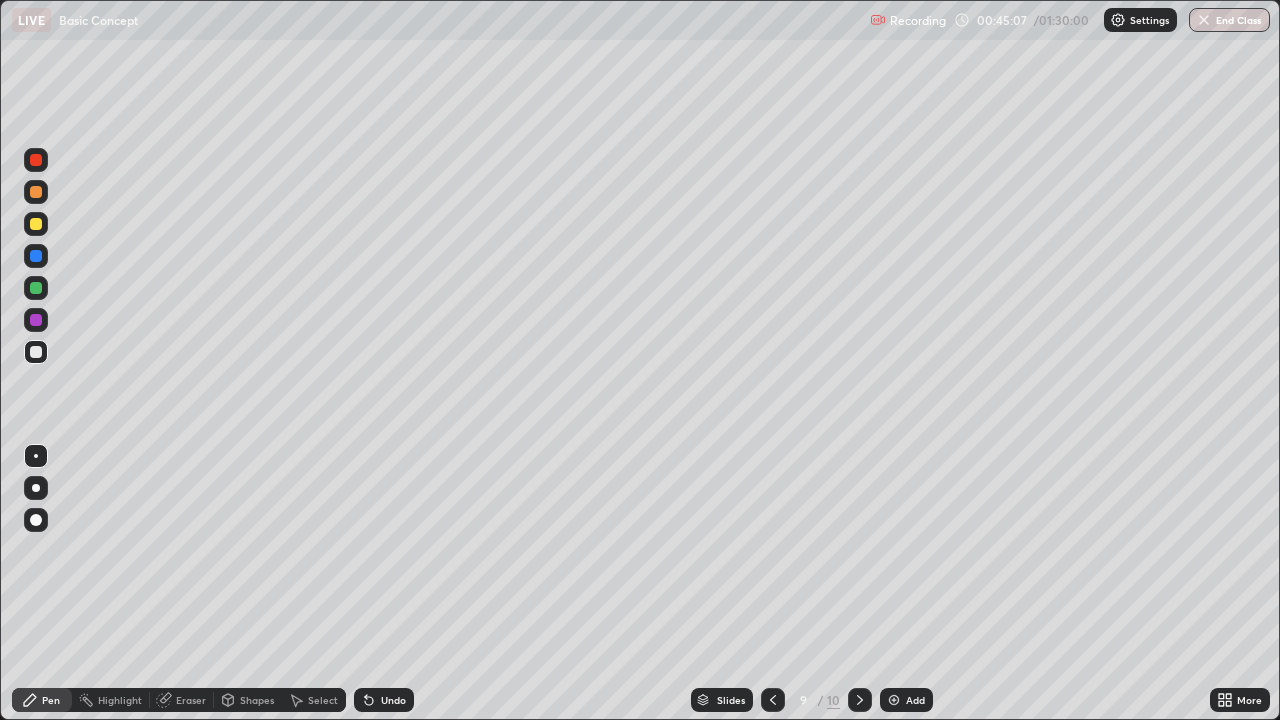click on "Undo" at bounding box center [393, 700] 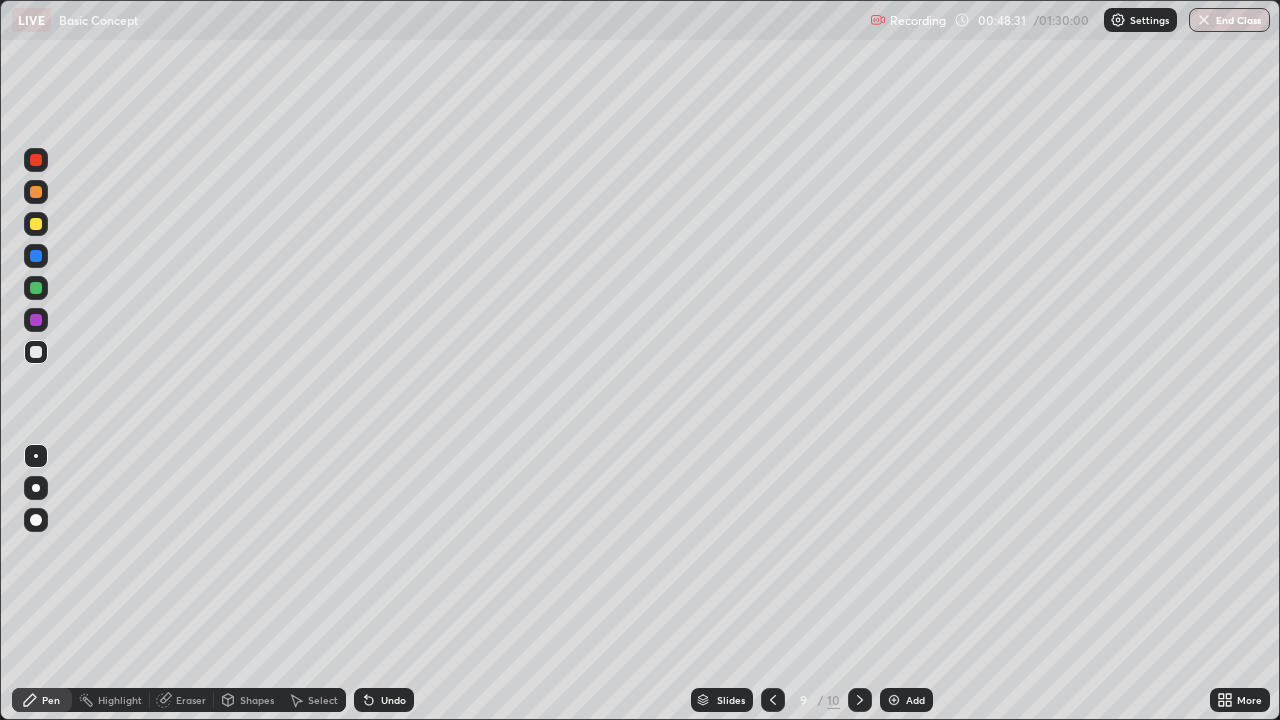 click 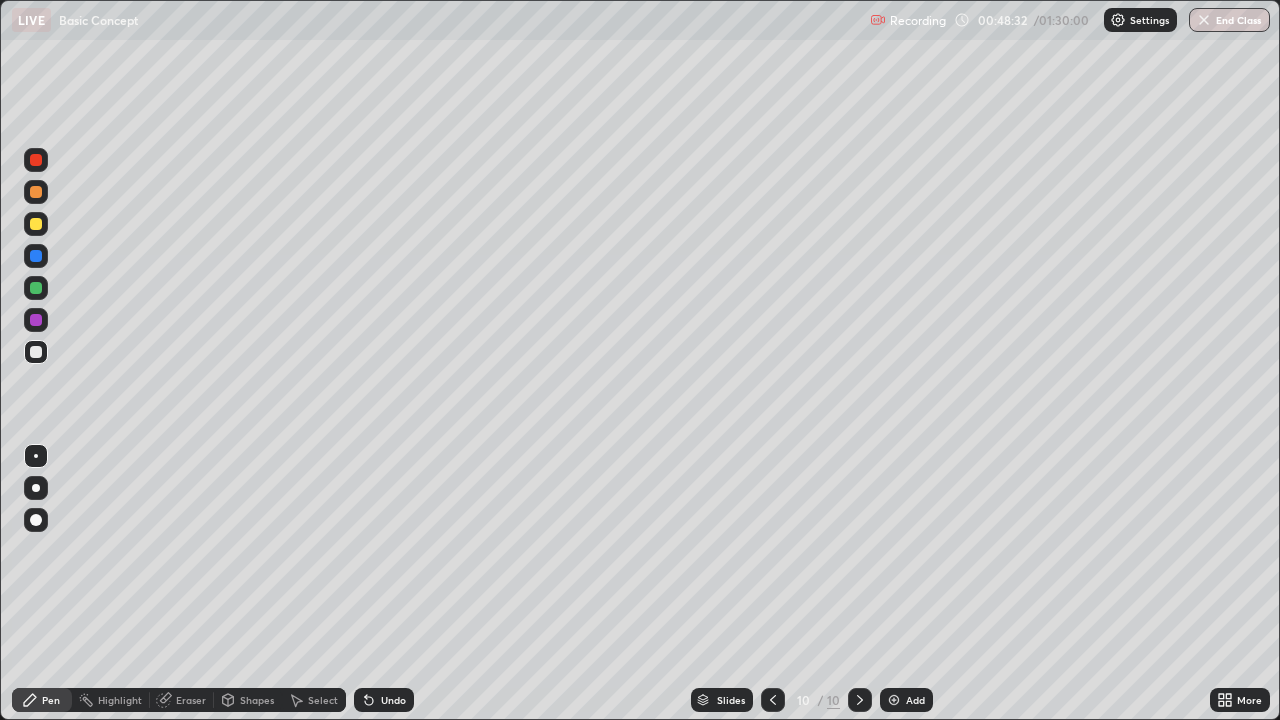 click on "Add" at bounding box center [906, 700] 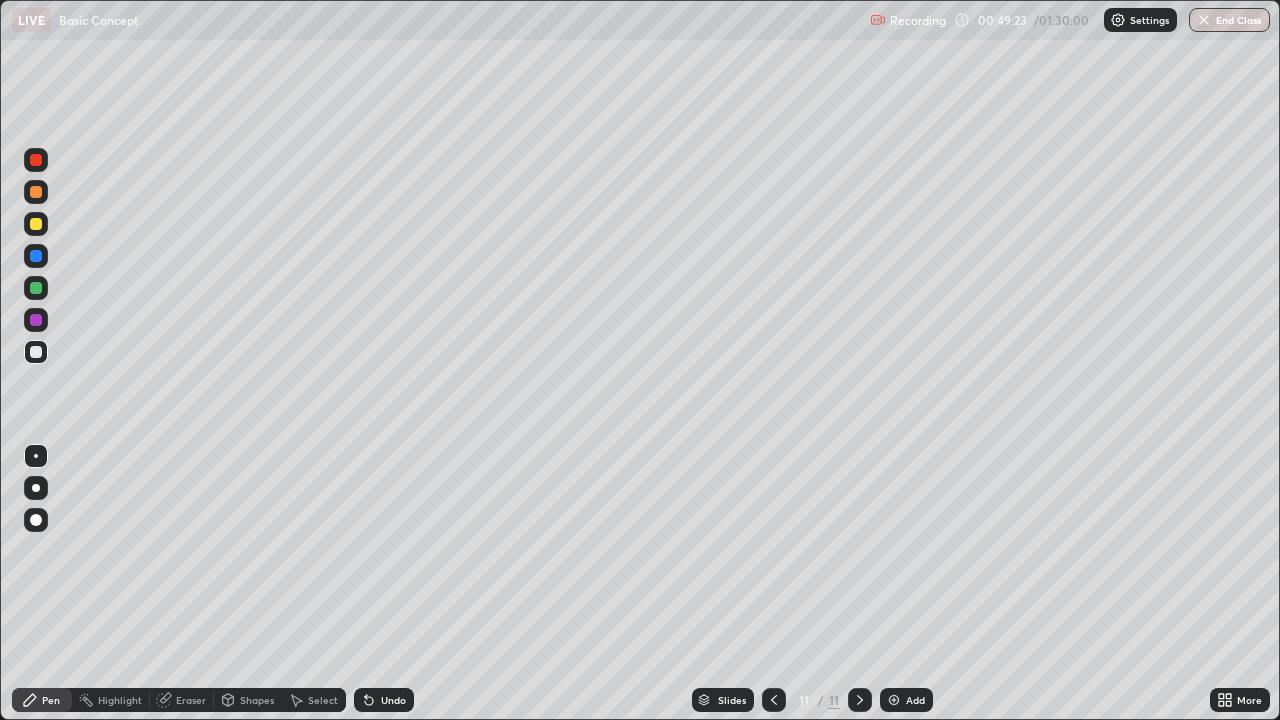 click at bounding box center [894, 700] 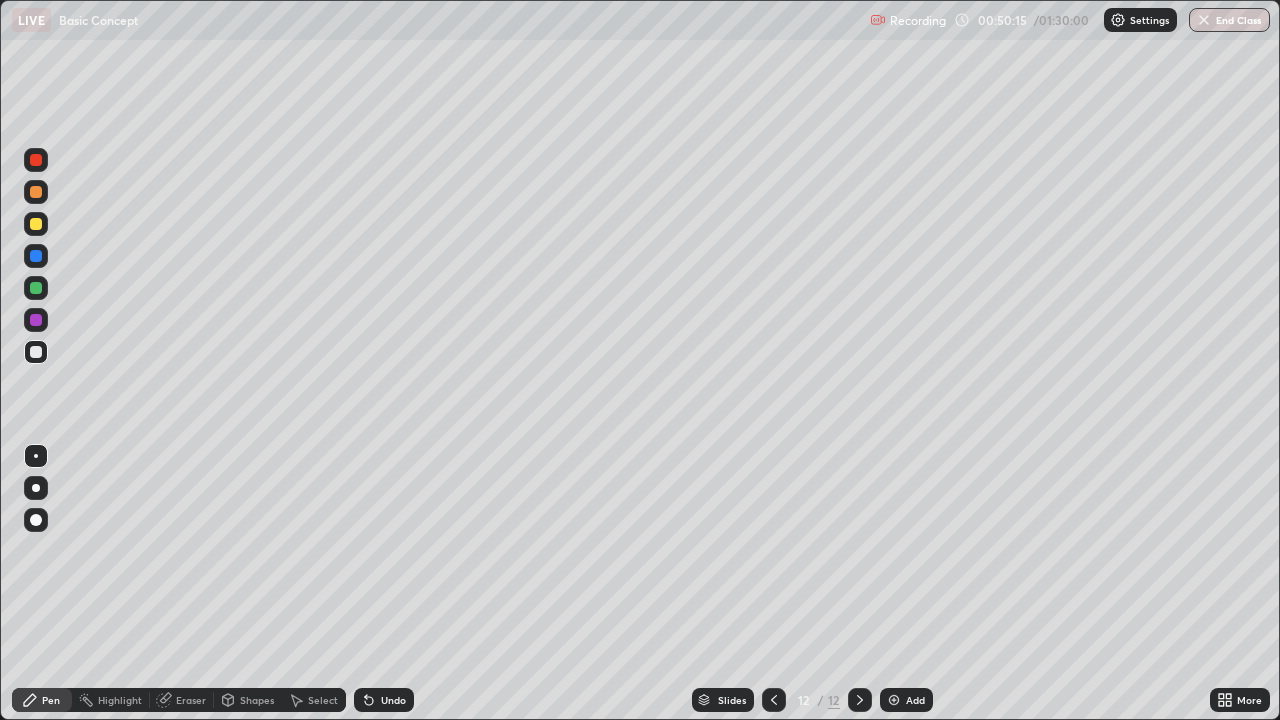 click 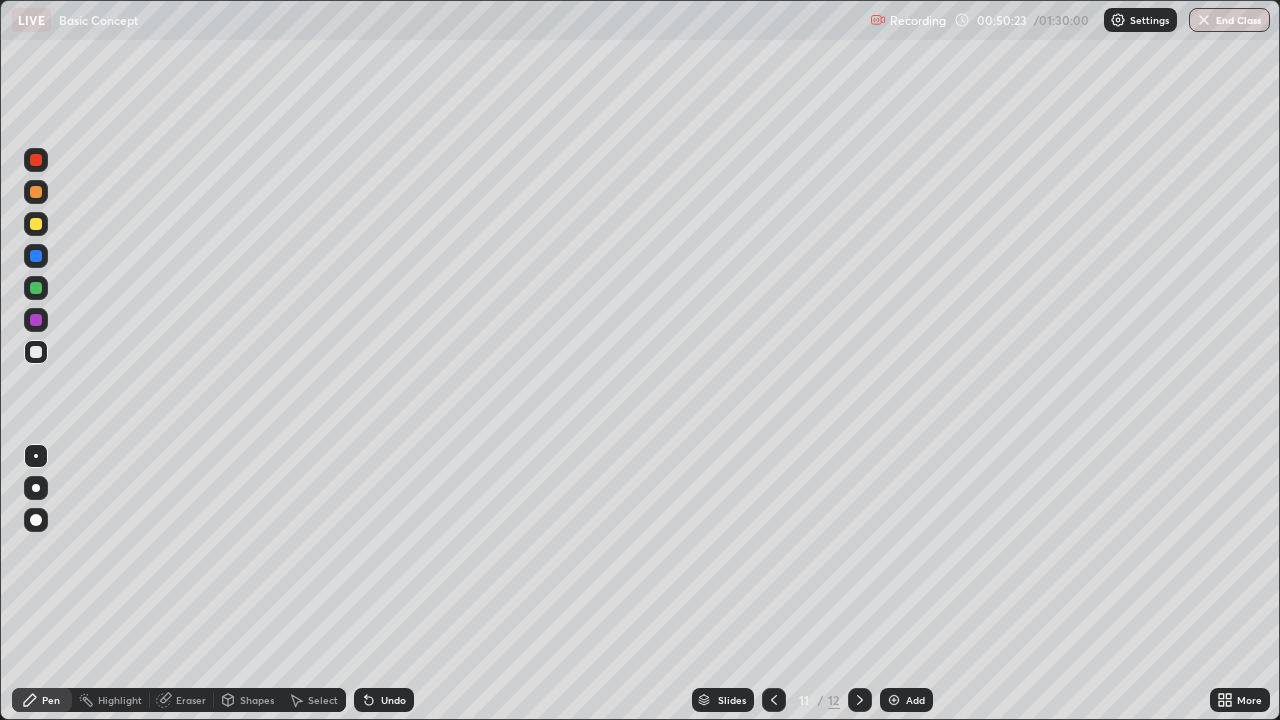 click at bounding box center [860, 700] 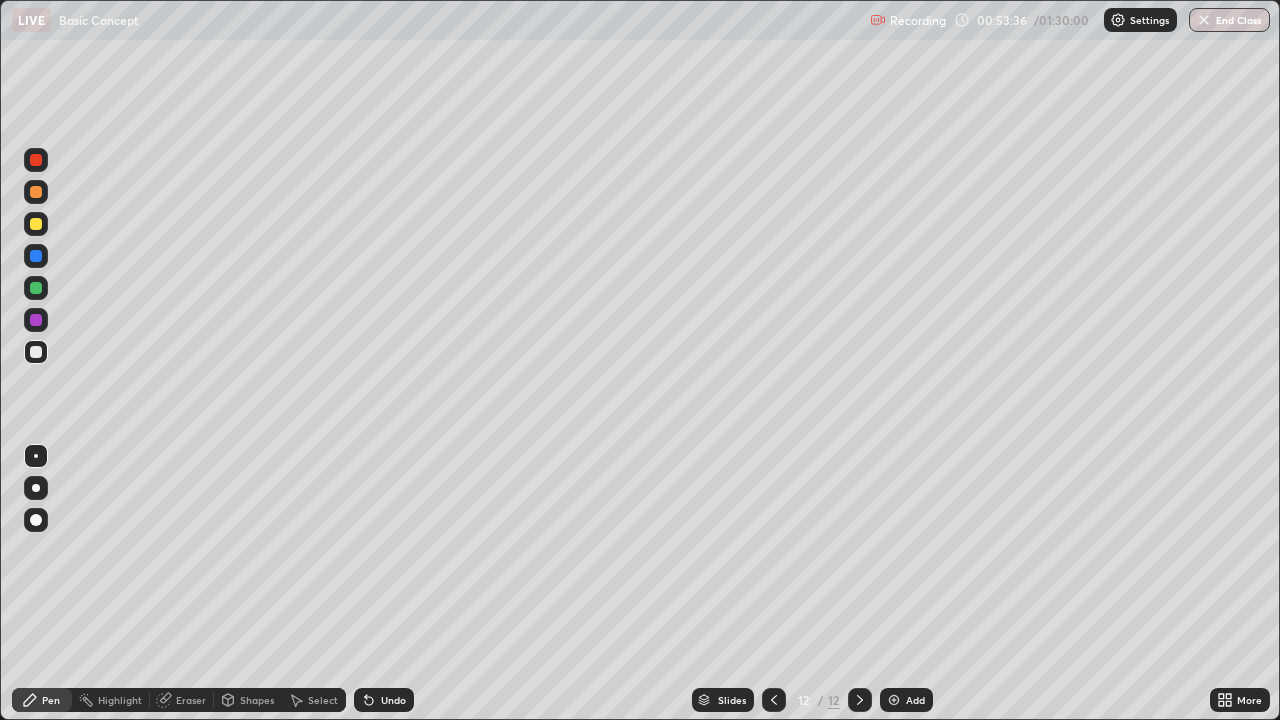 click on "Pen" at bounding box center (51, 700) 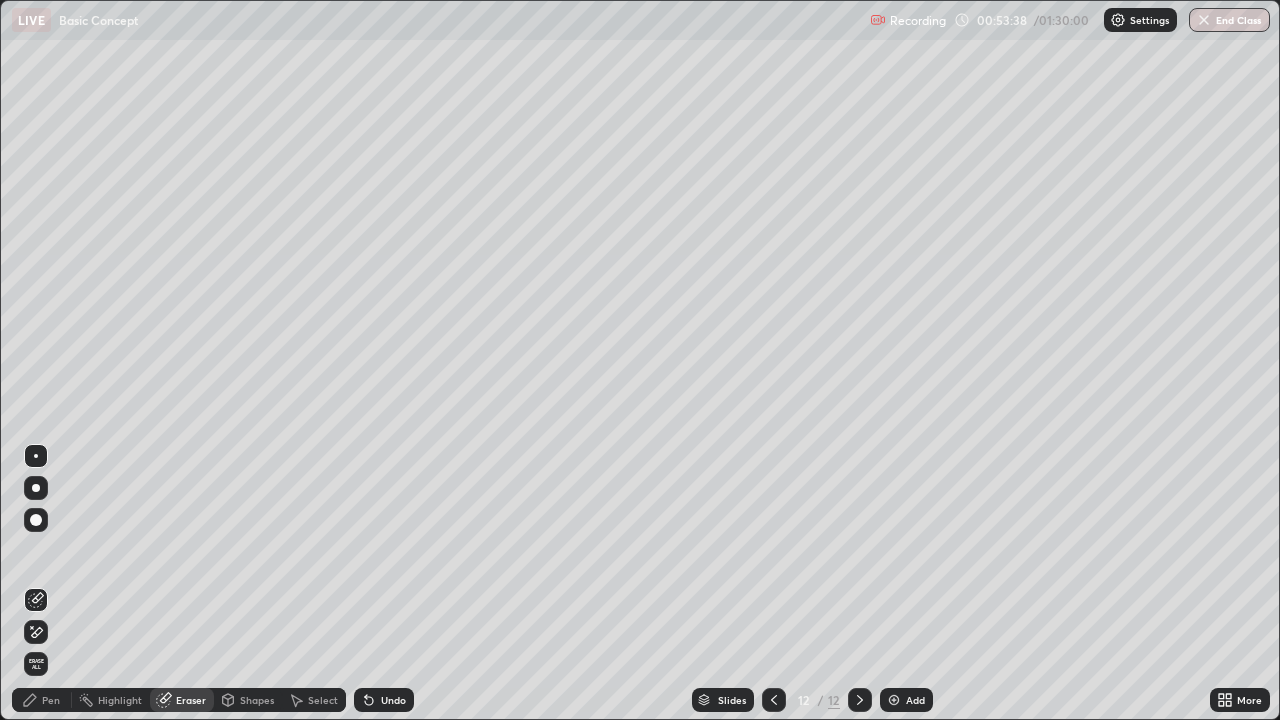 click 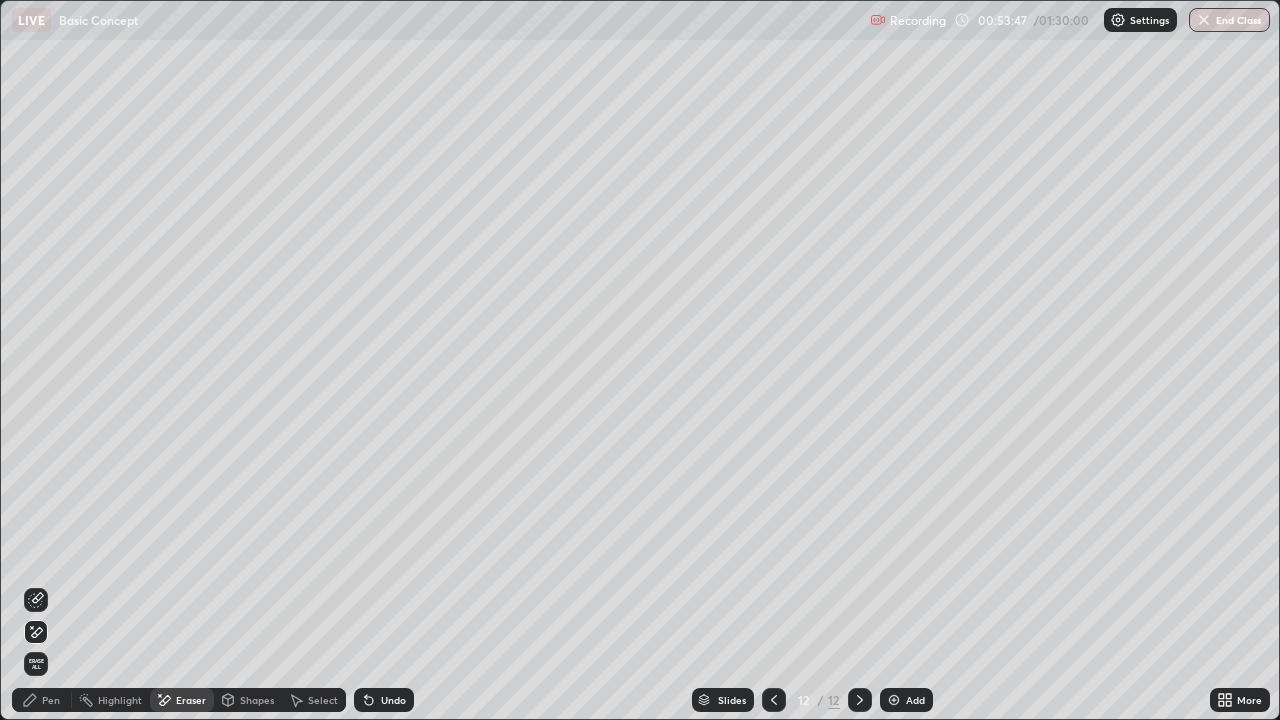 click on "Pen" at bounding box center [51, 700] 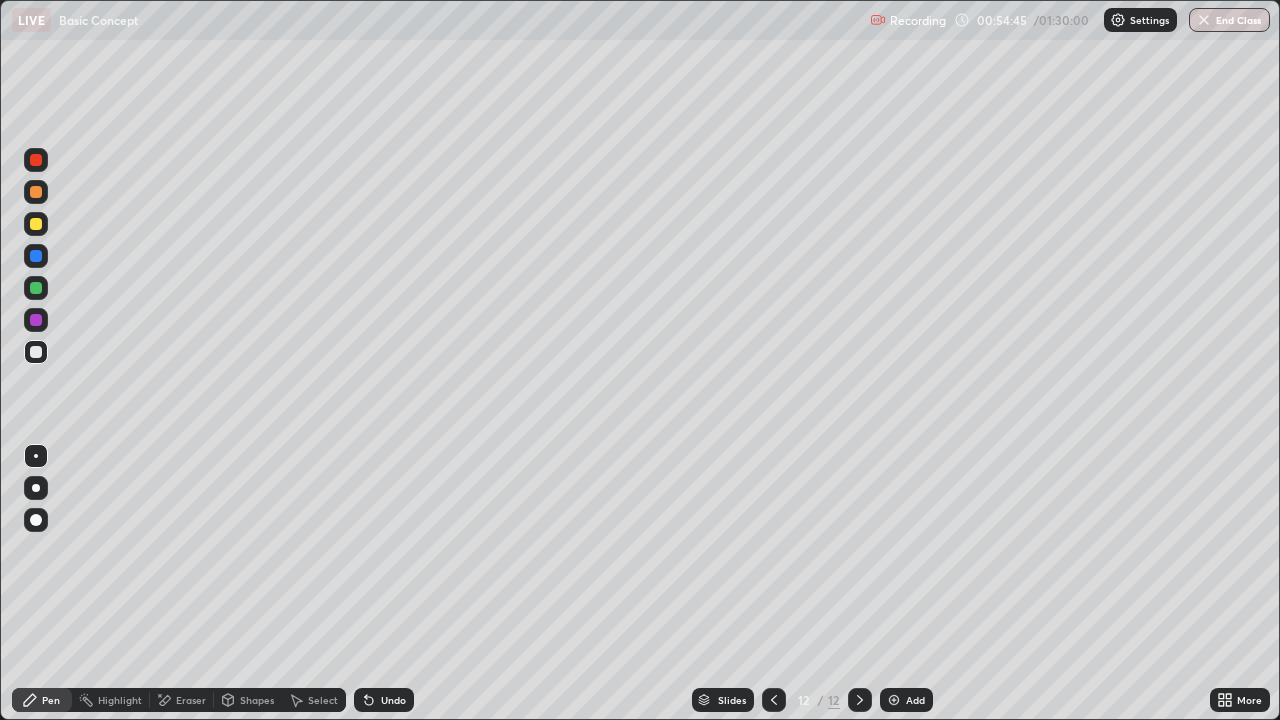 click 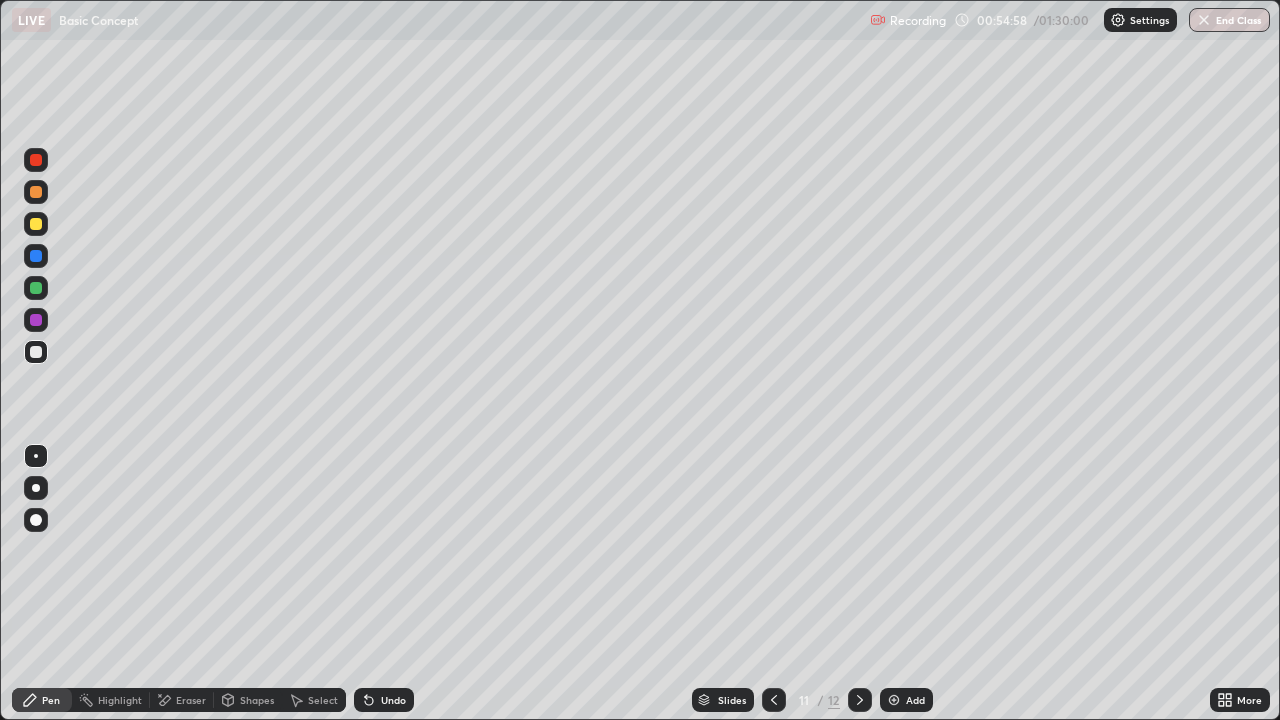 click at bounding box center [860, 700] 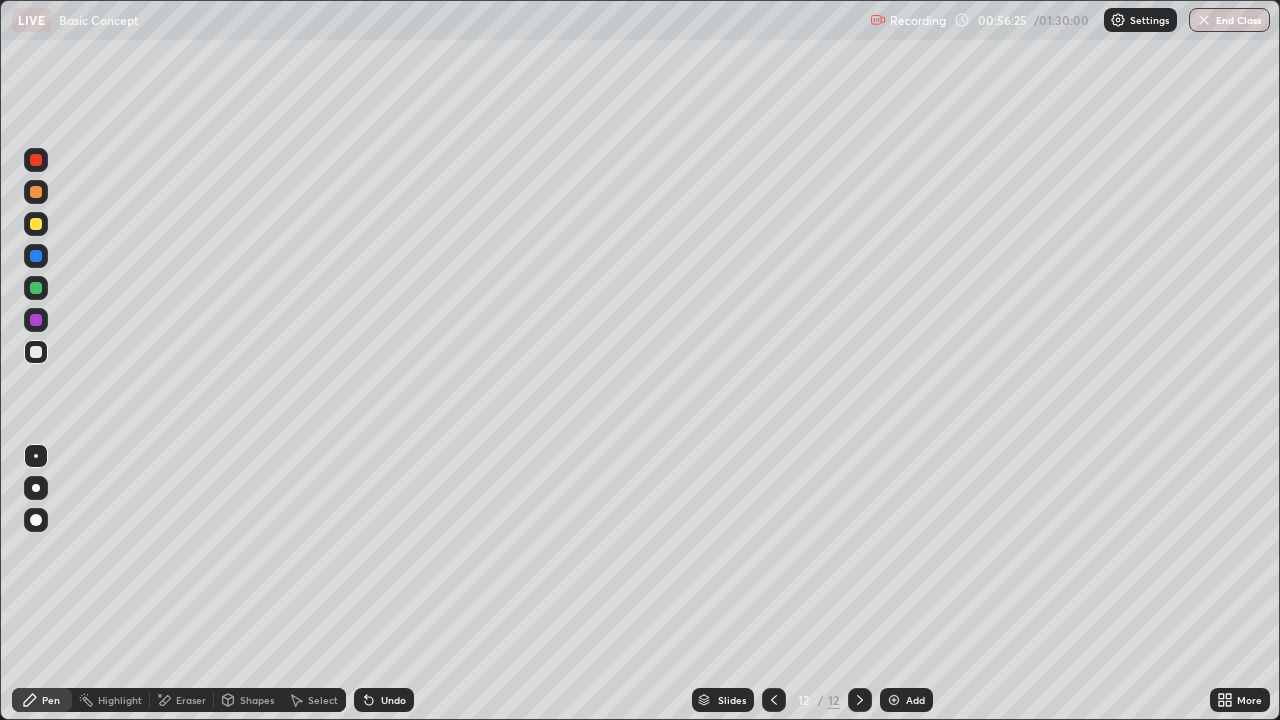 click 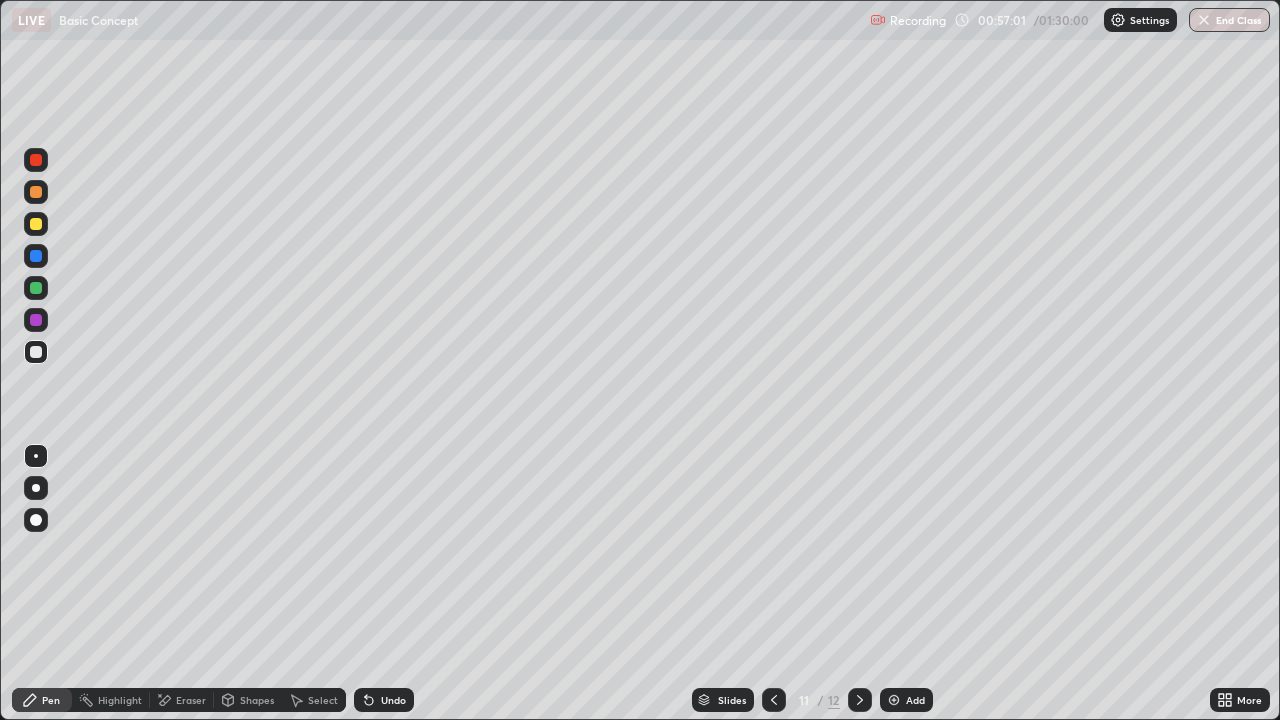 click 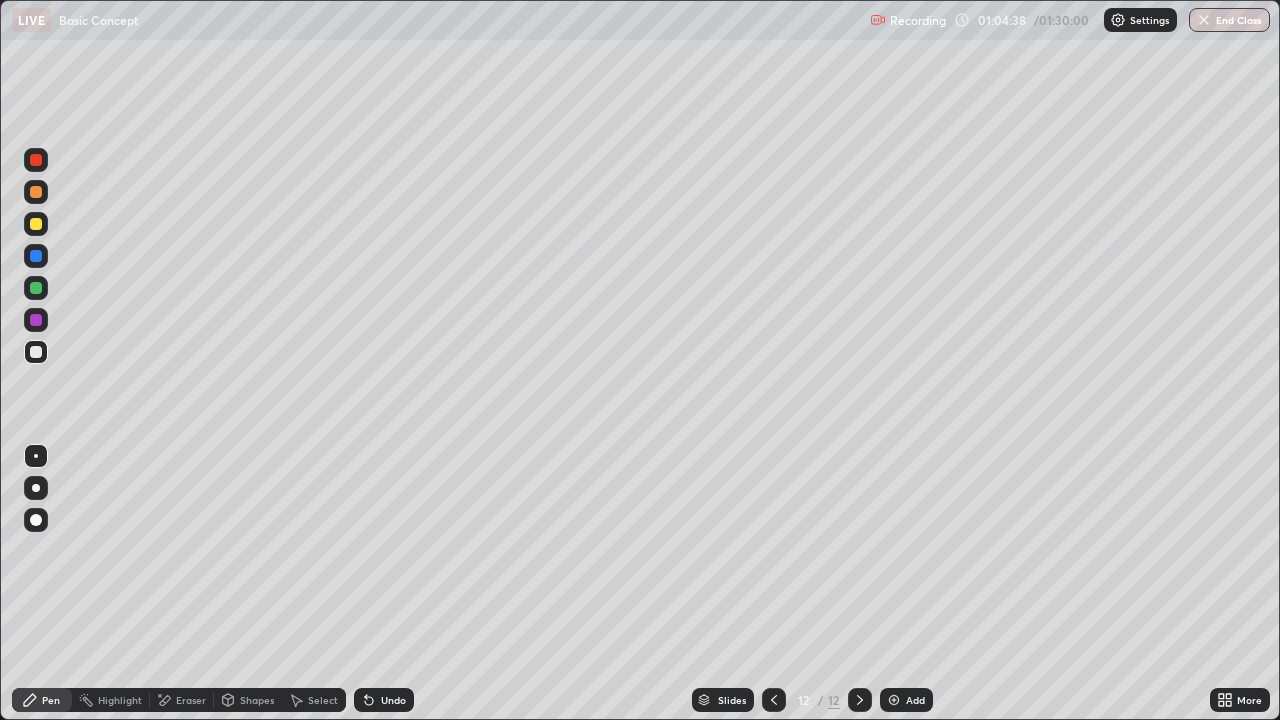 click at bounding box center (894, 700) 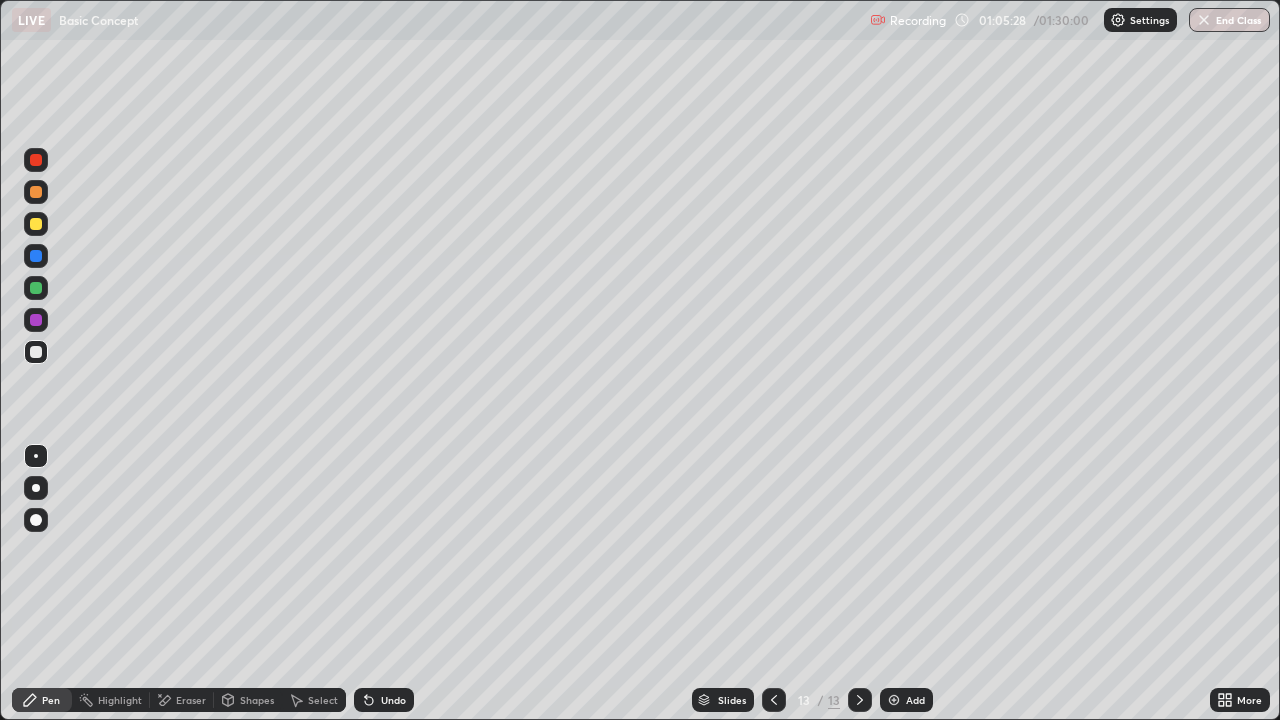 click 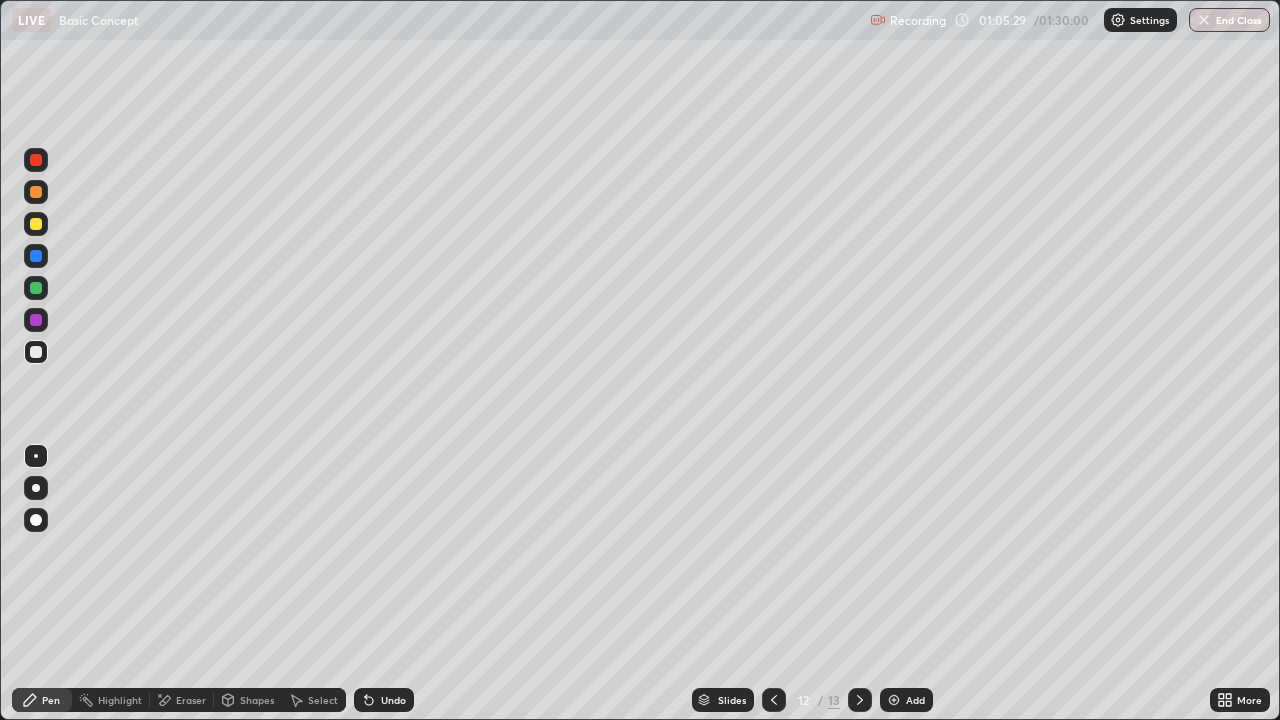 click 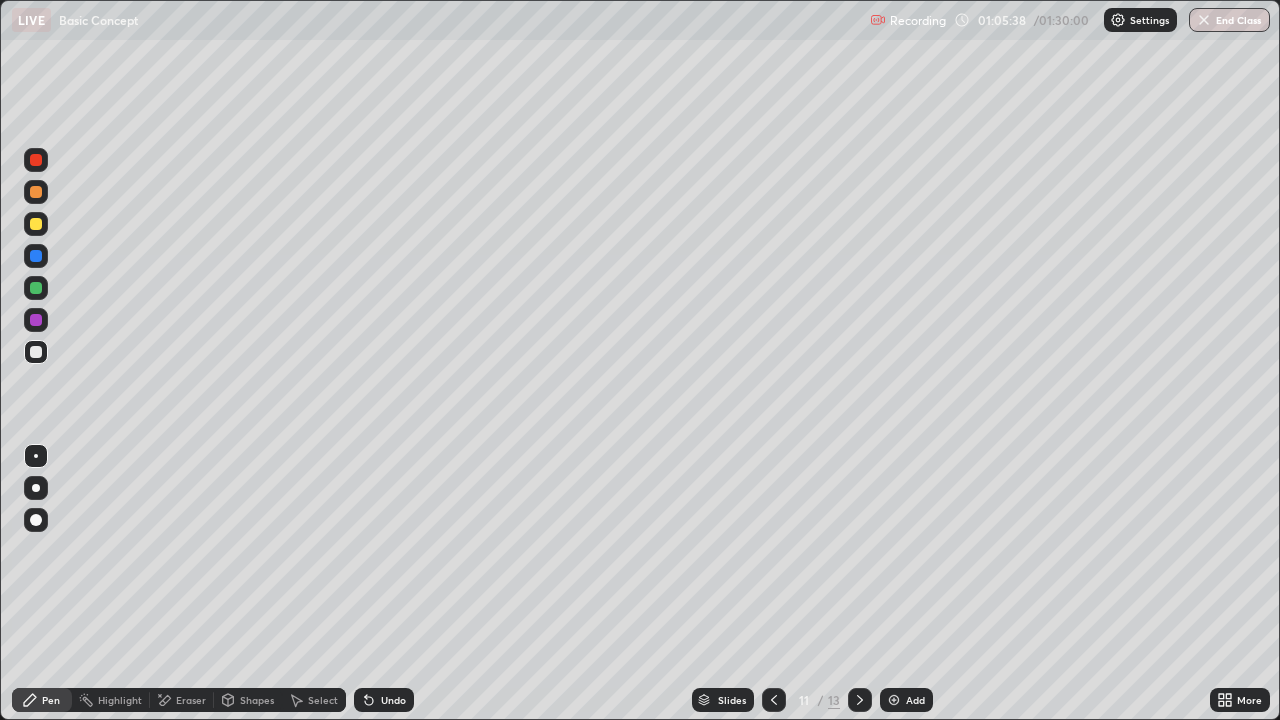 click 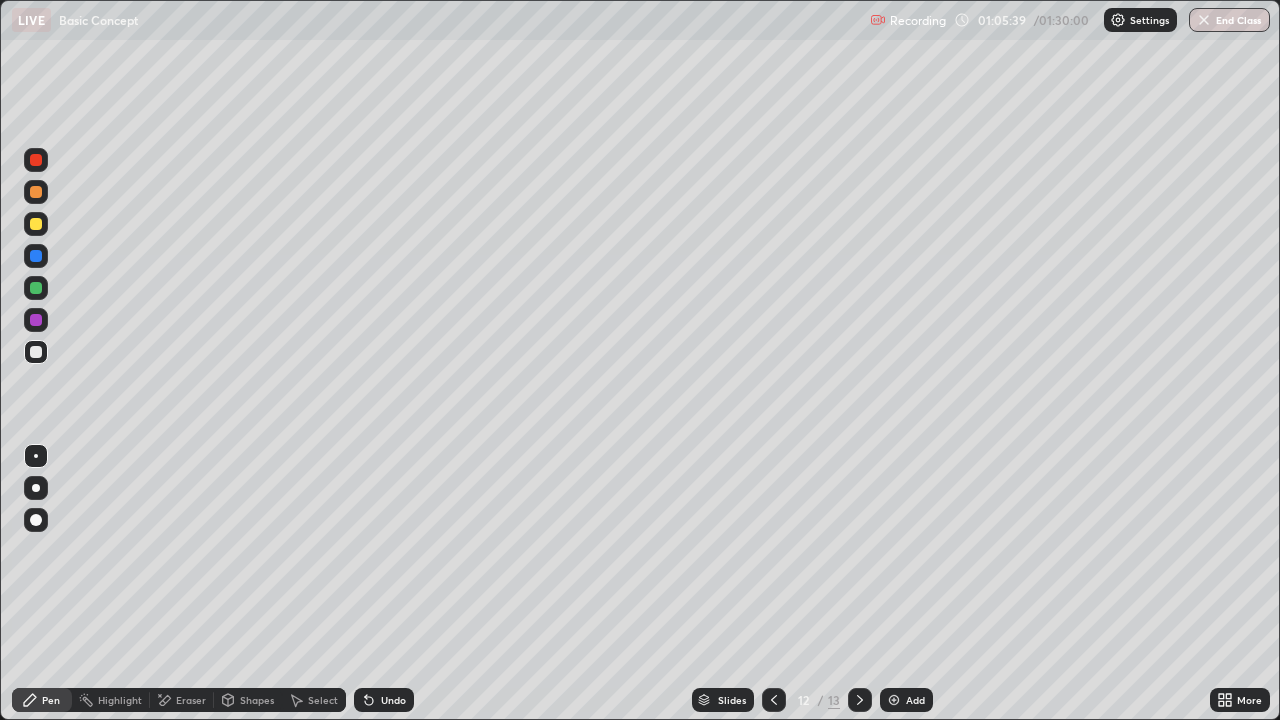 click 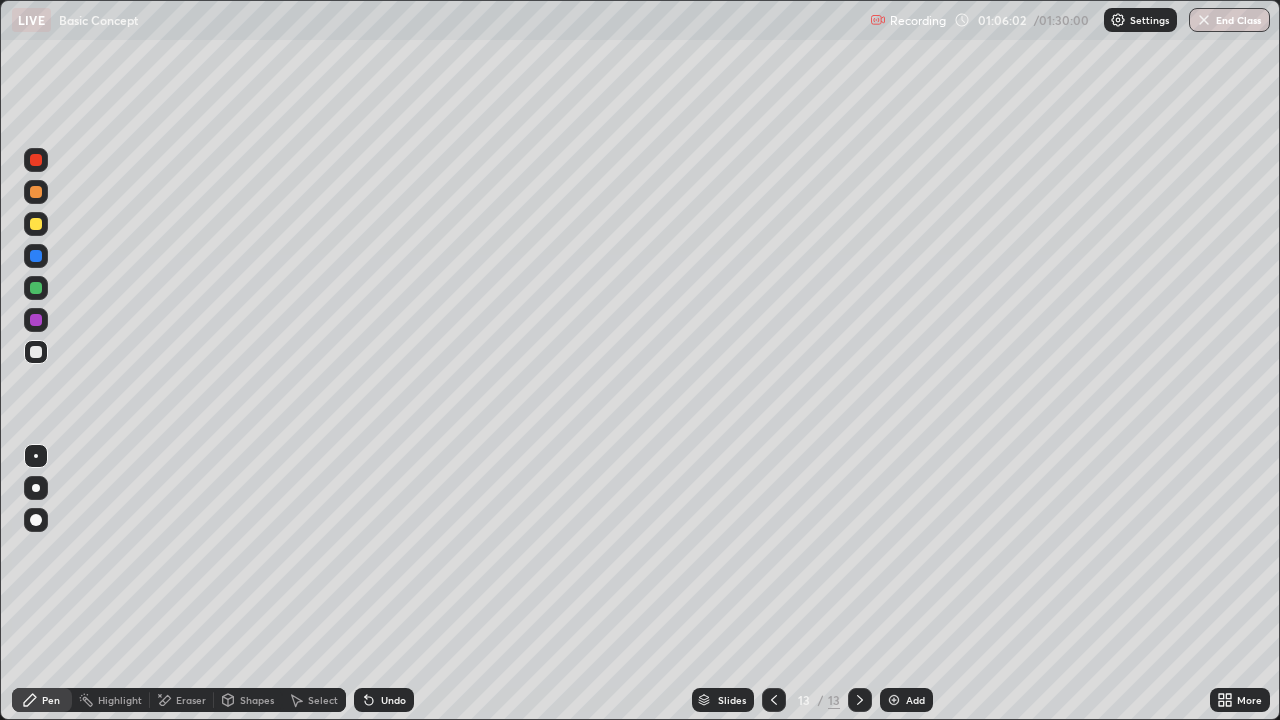 click on "Undo" at bounding box center [393, 700] 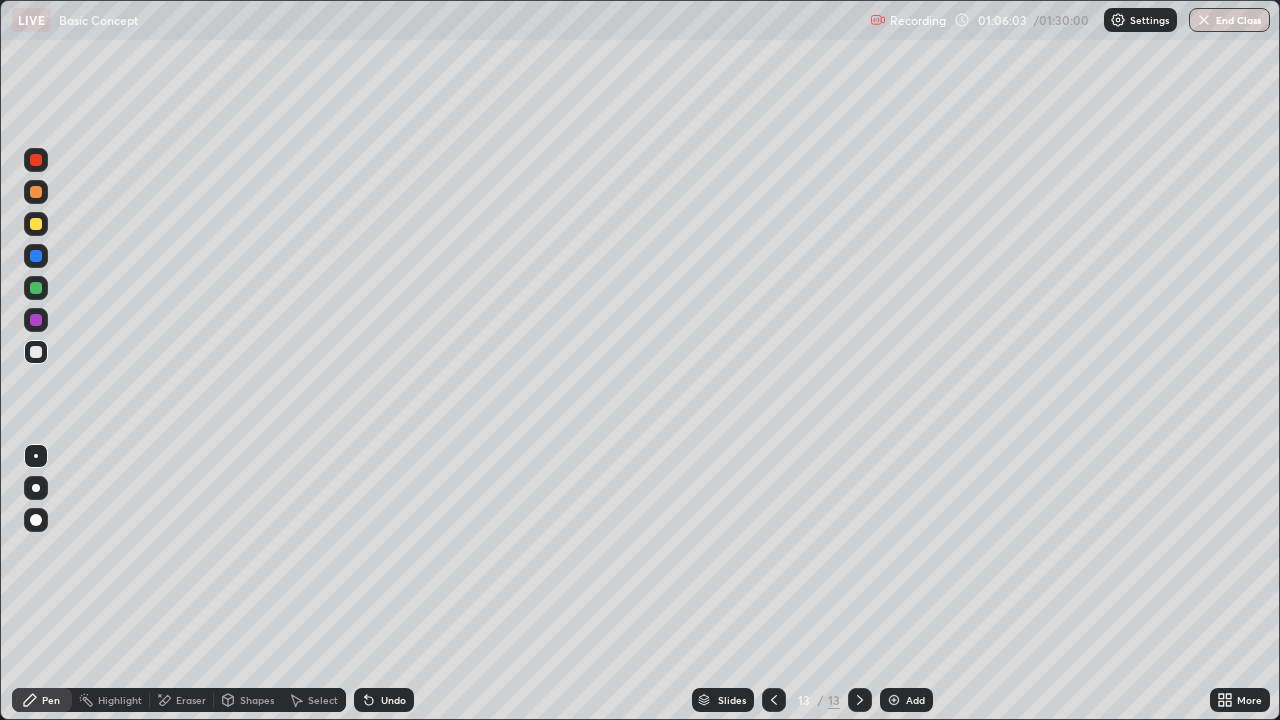 click 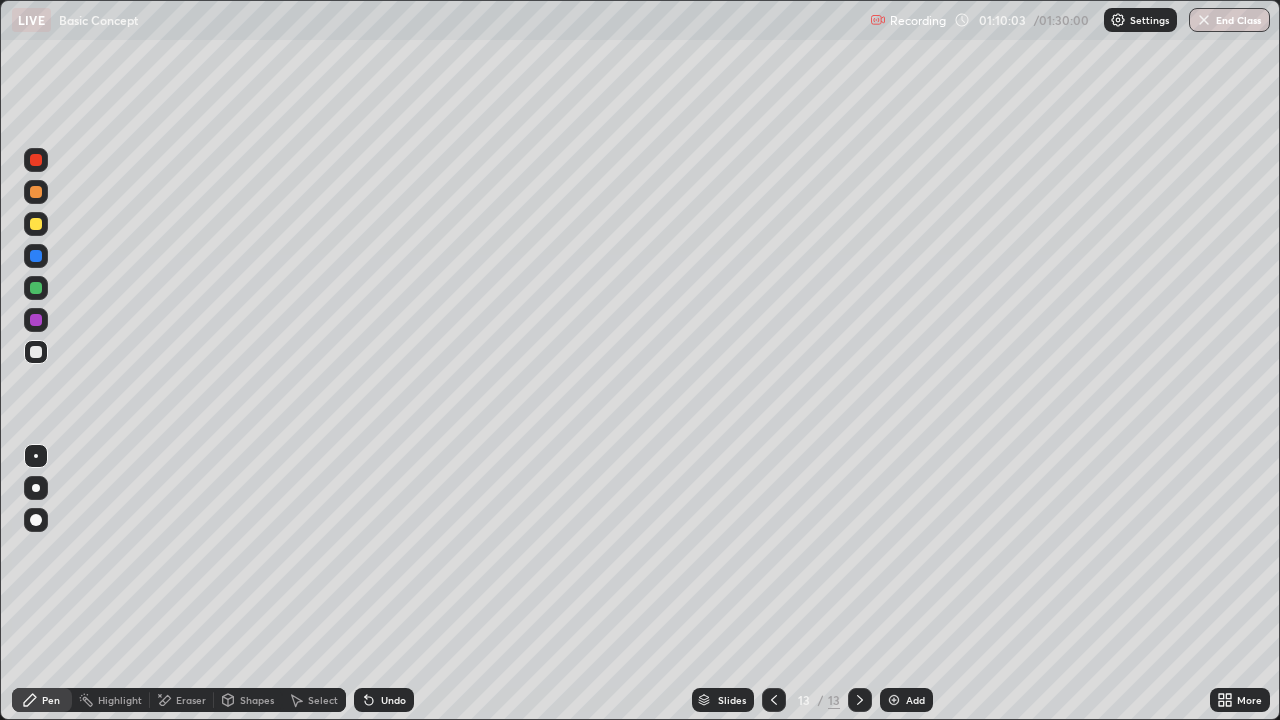 click on "Add" at bounding box center [906, 700] 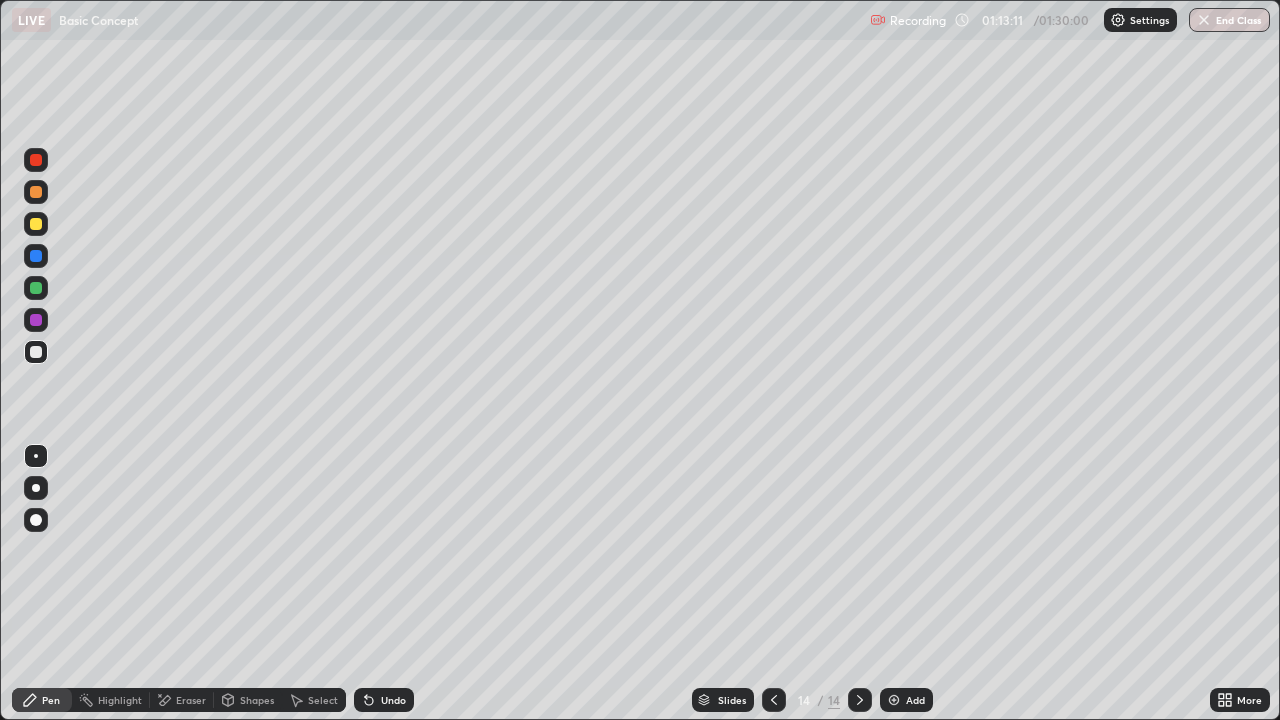 click at bounding box center (894, 700) 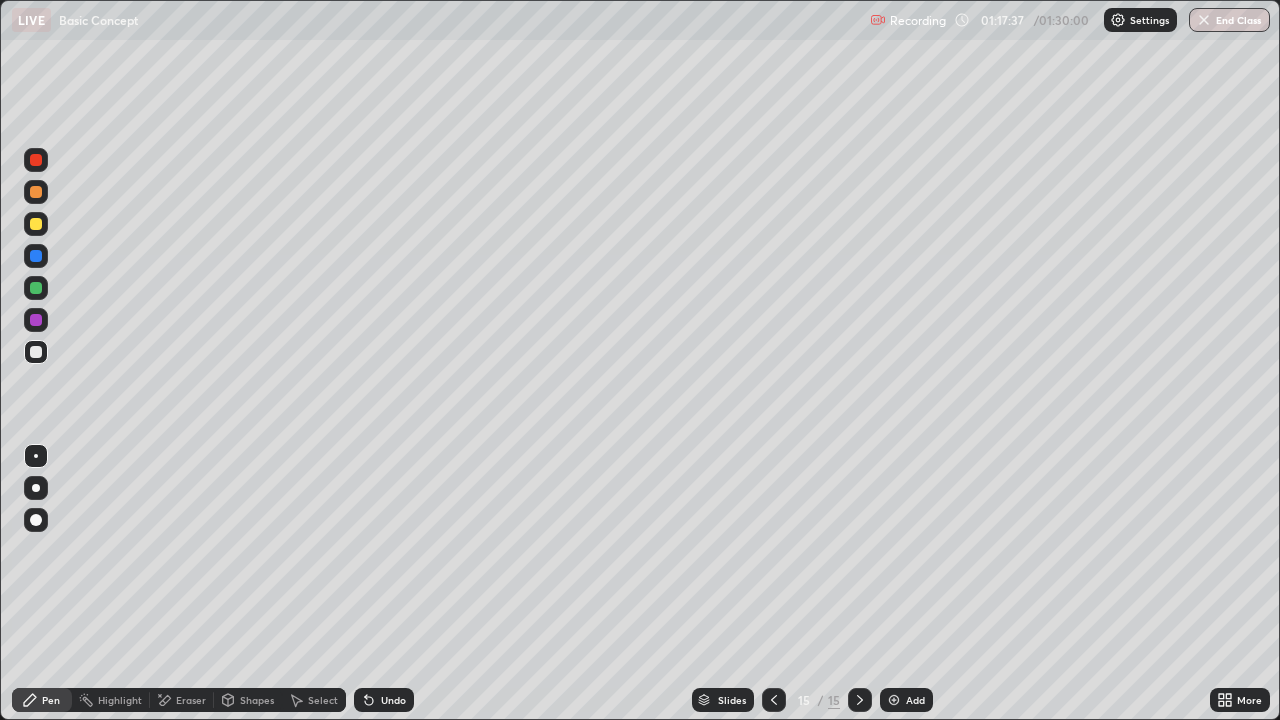 click 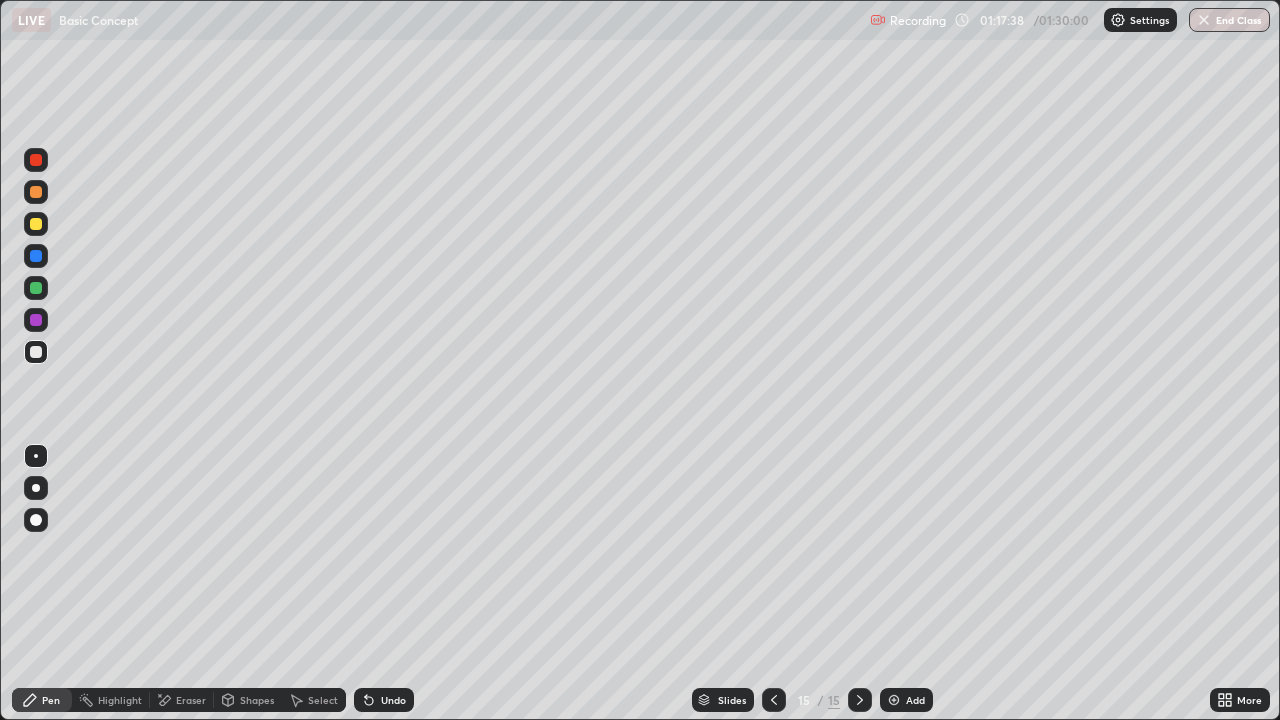 click on "Undo" at bounding box center [384, 700] 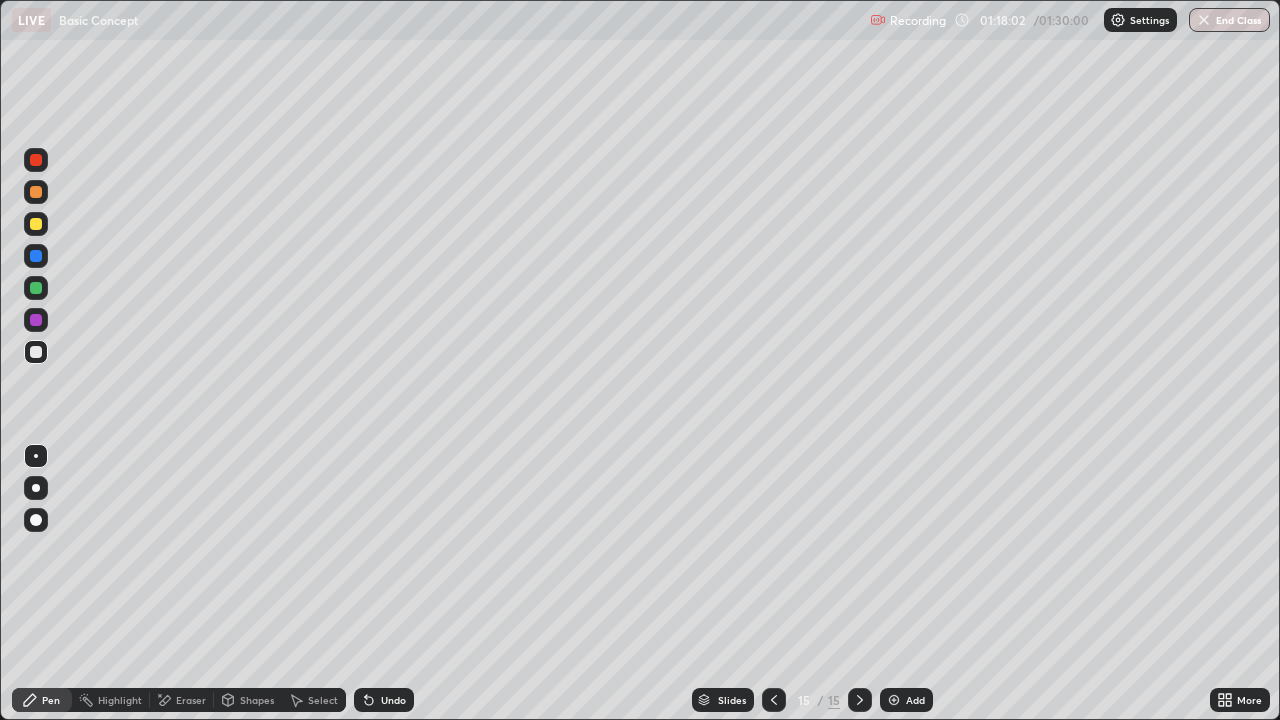 click on "Eraser" at bounding box center (191, 700) 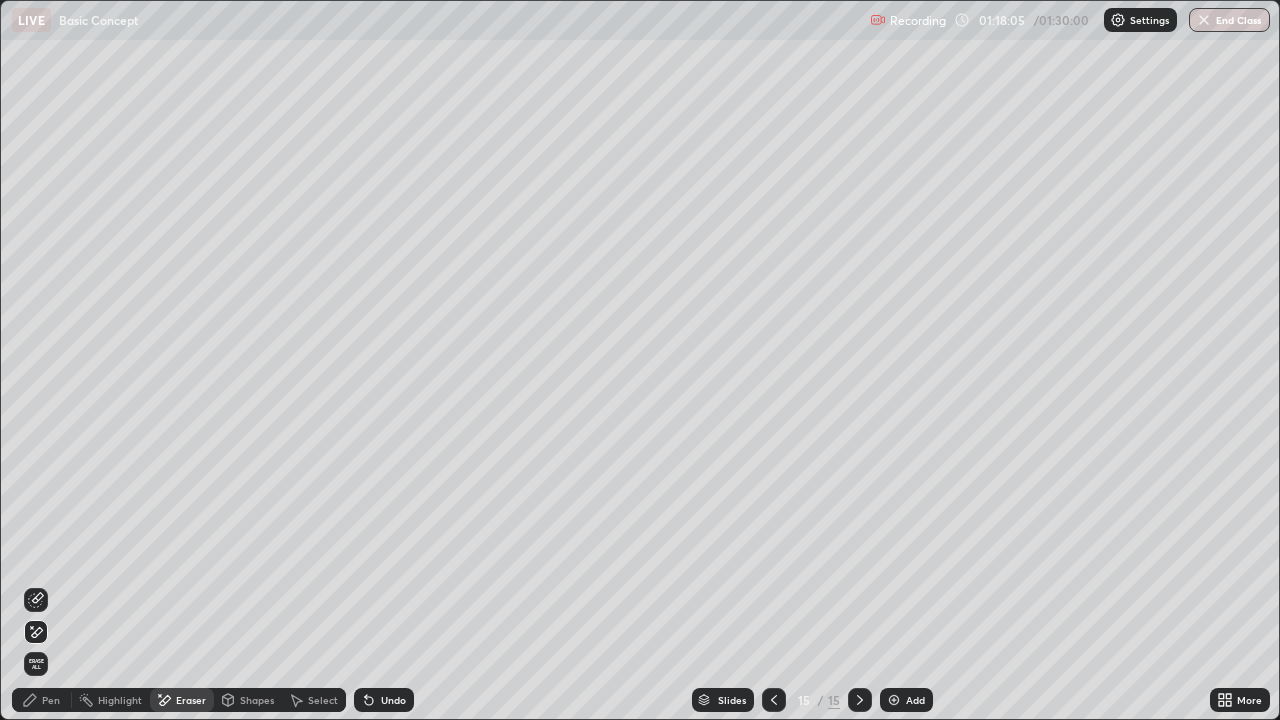 click on "Pen" at bounding box center (51, 700) 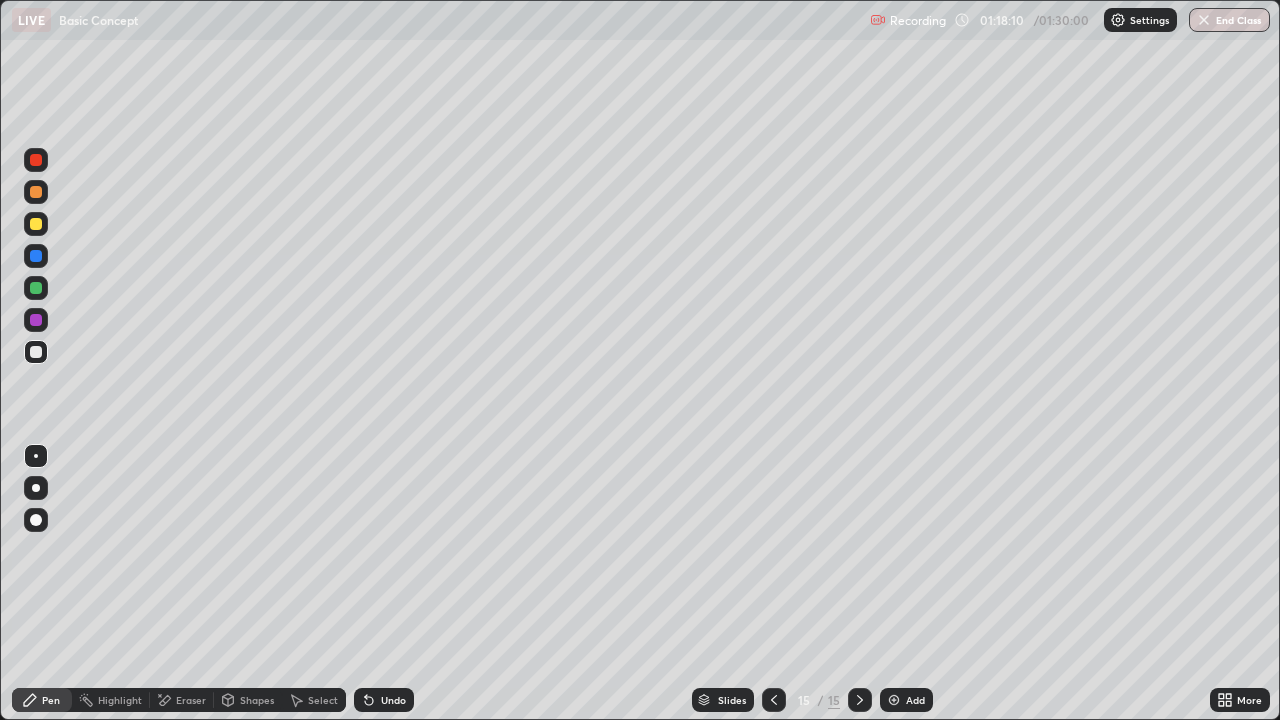click on "Highlight" at bounding box center [120, 700] 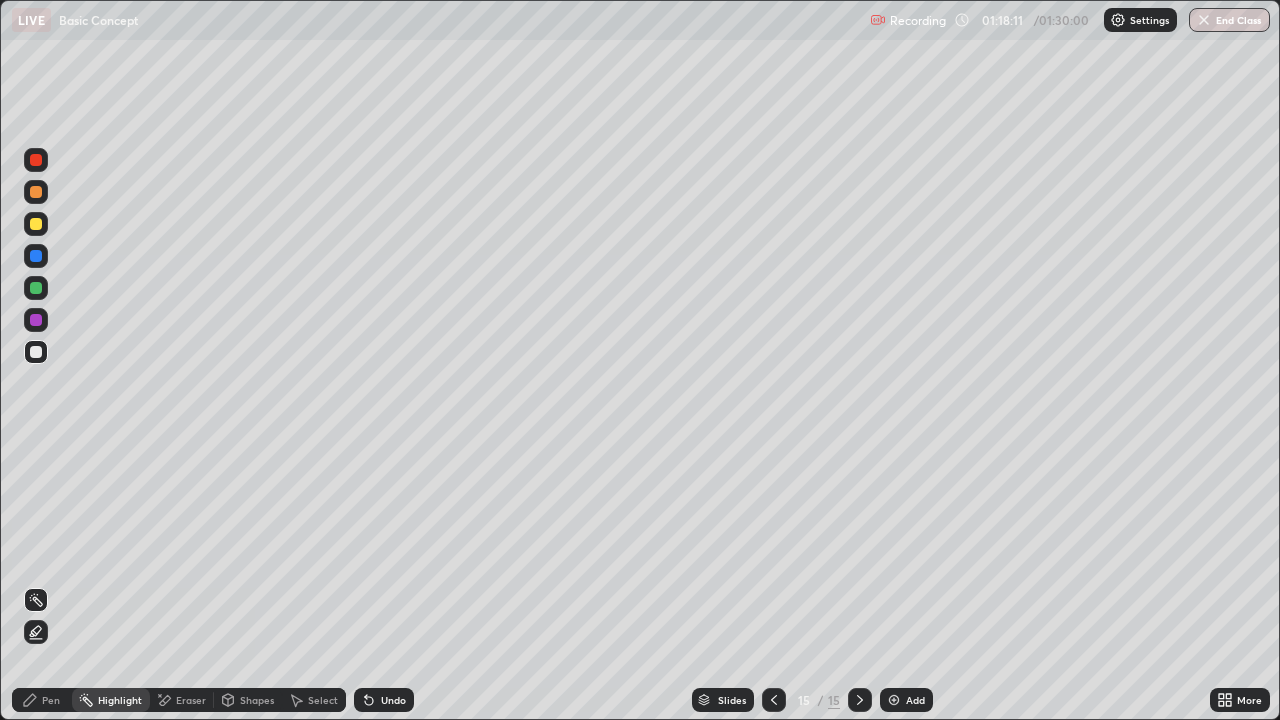 click on "Eraser" at bounding box center [191, 700] 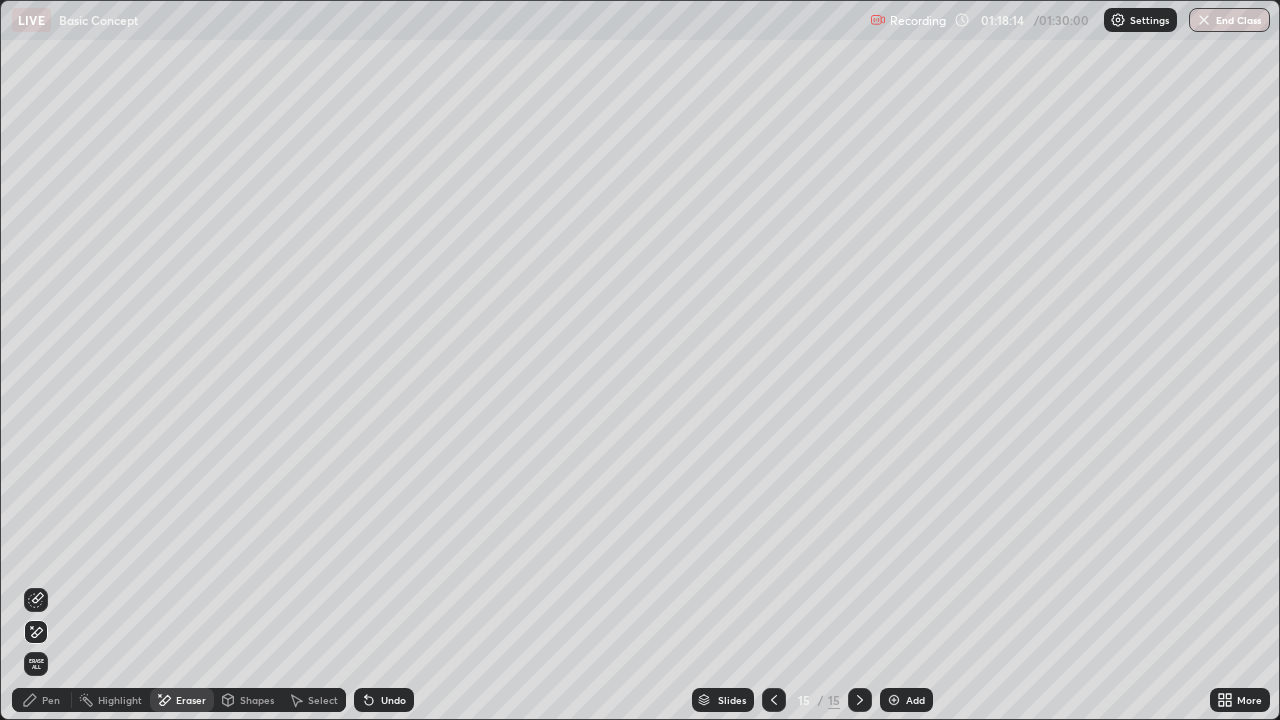 click on "Pen" at bounding box center [51, 700] 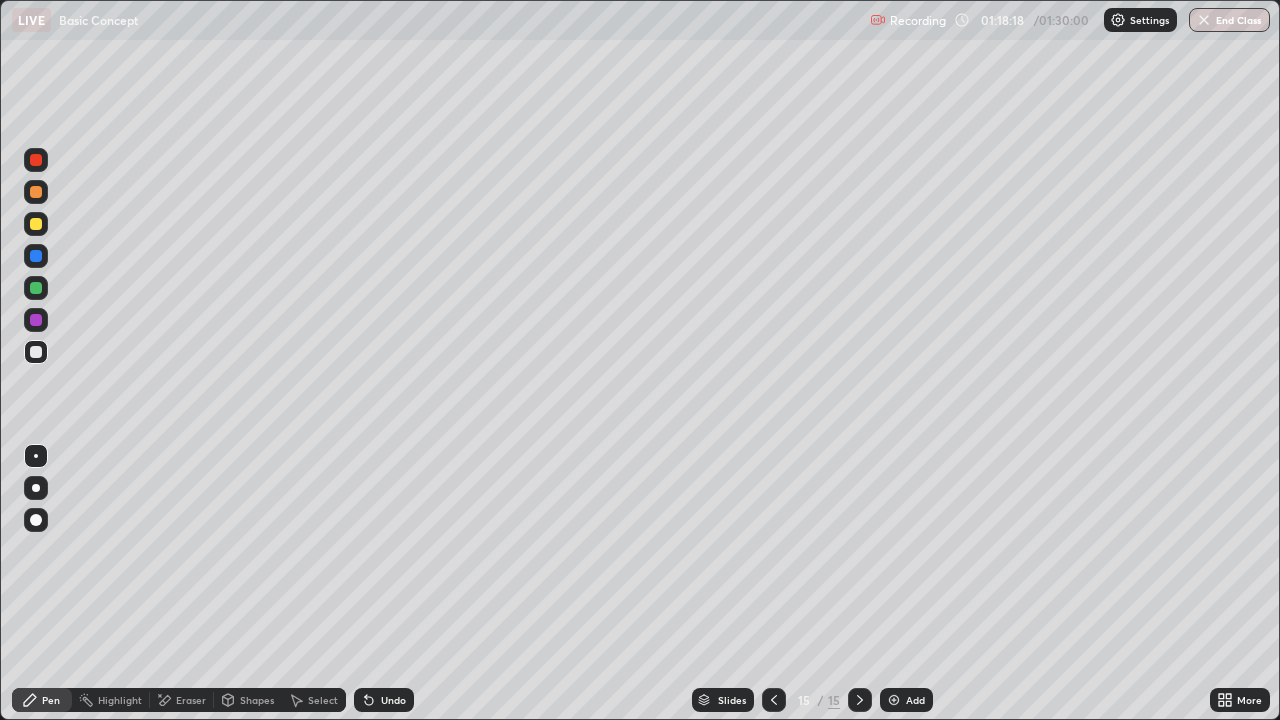 click on "Eraser" at bounding box center [191, 700] 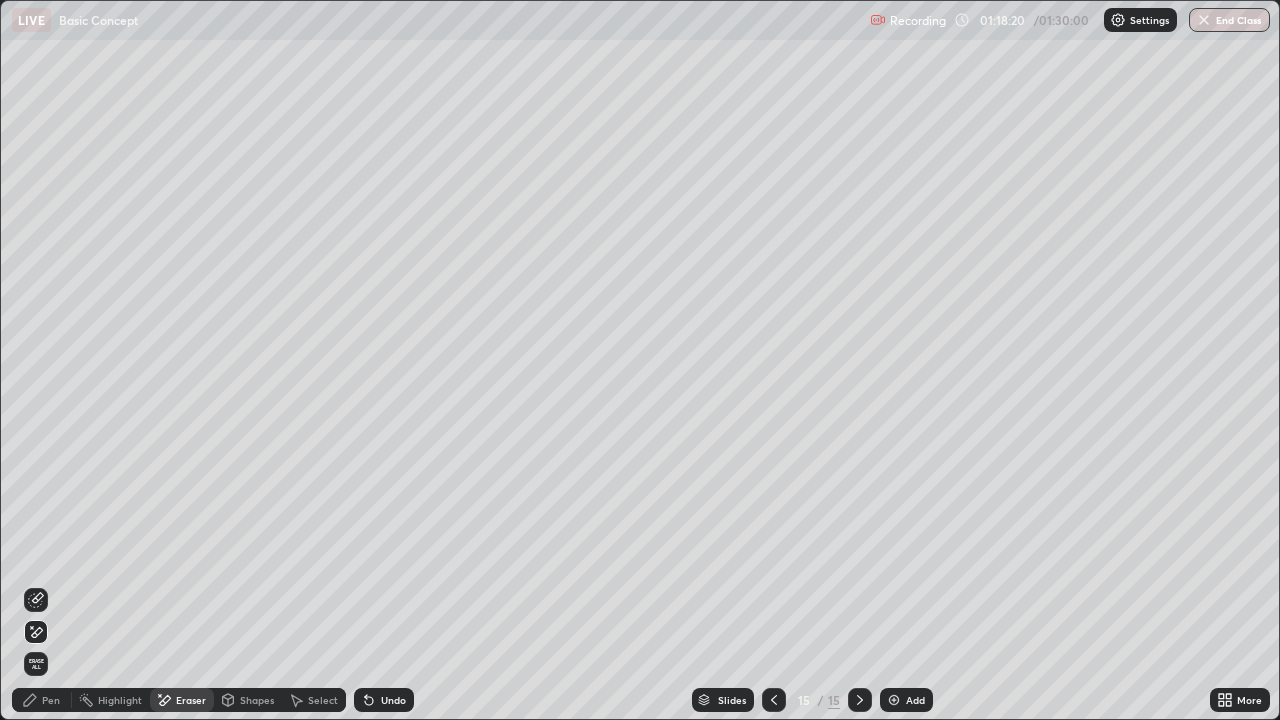 click on "Pen" at bounding box center [51, 700] 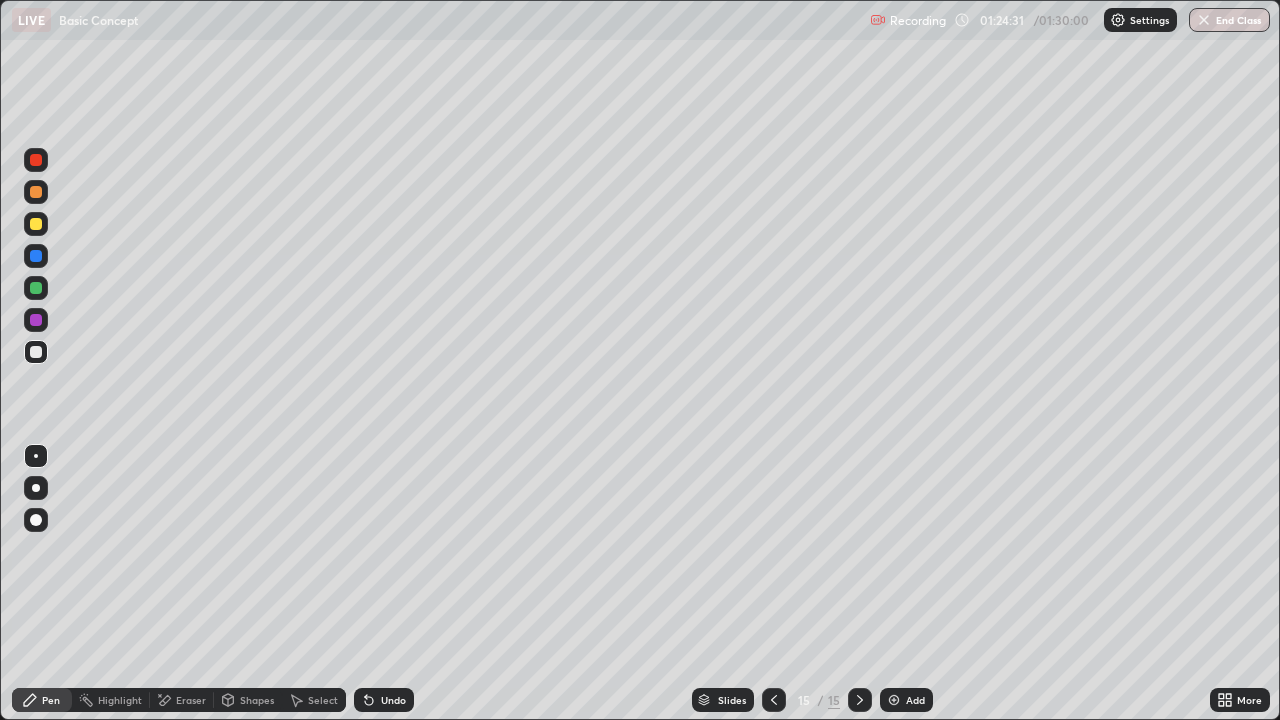 click on "End Class" at bounding box center (1229, 20) 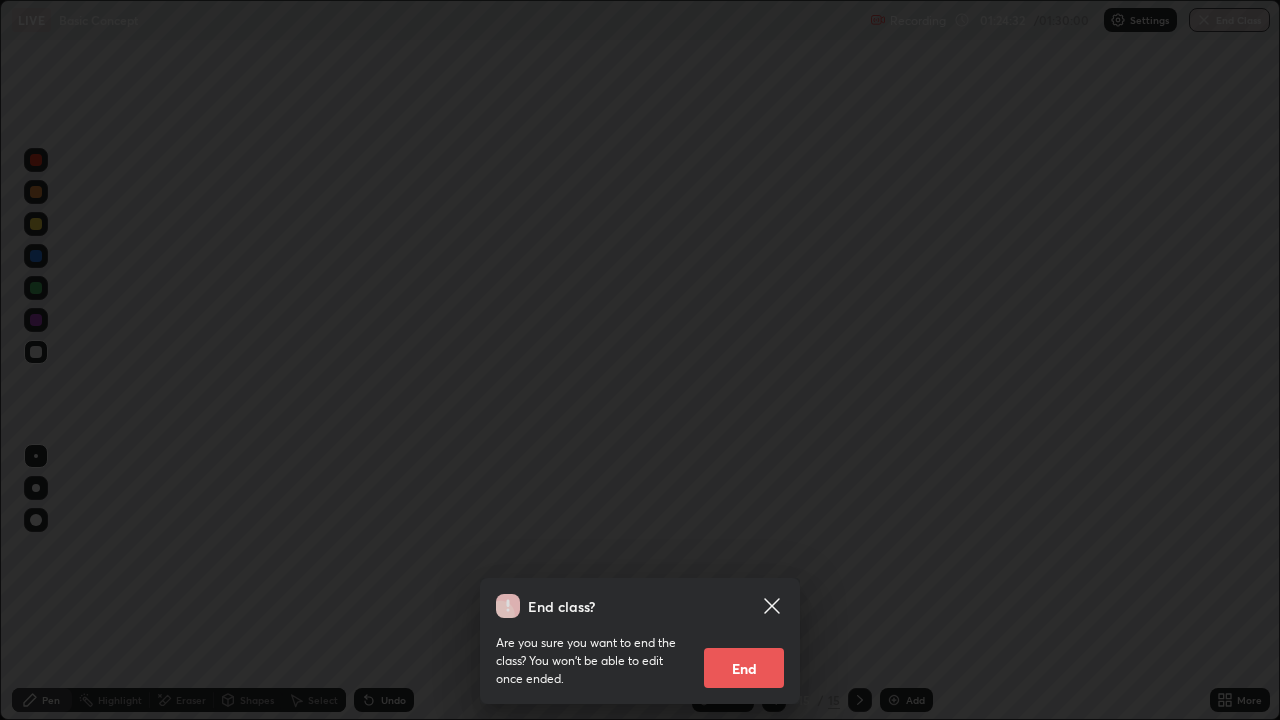 click on "End" at bounding box center [744, 668] 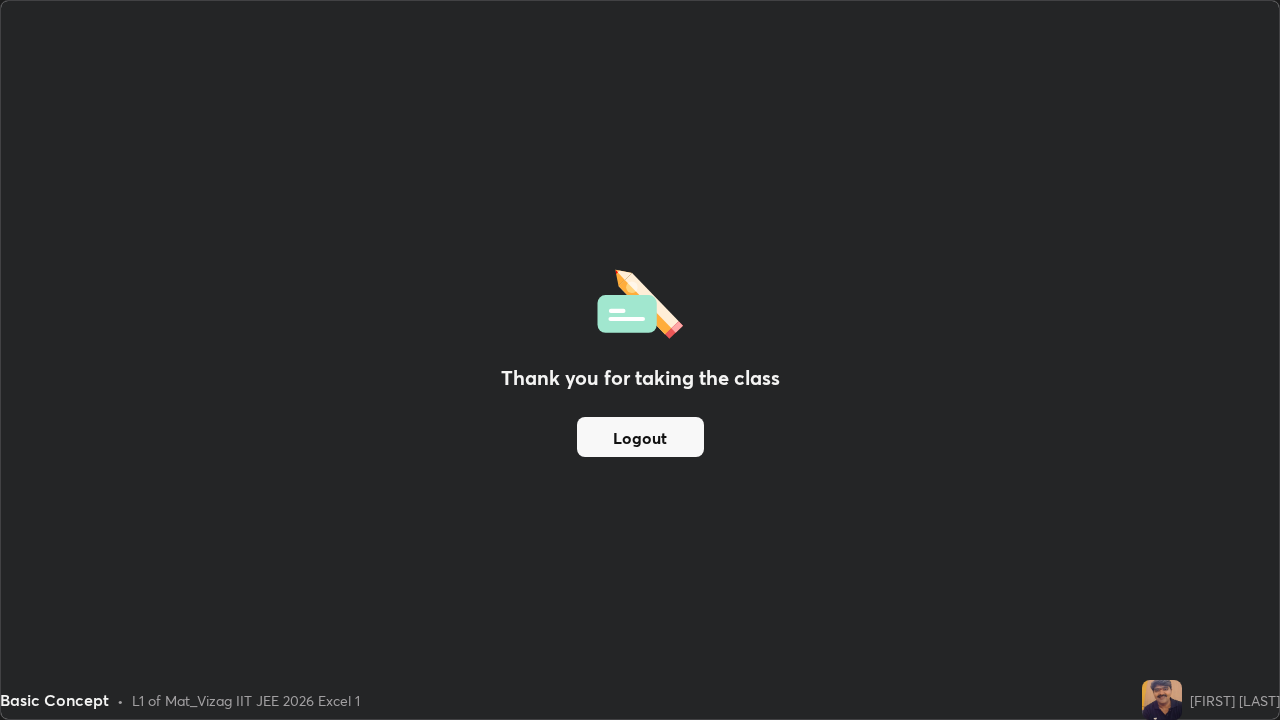 click on "Logout" at bounding box center (640, 437) 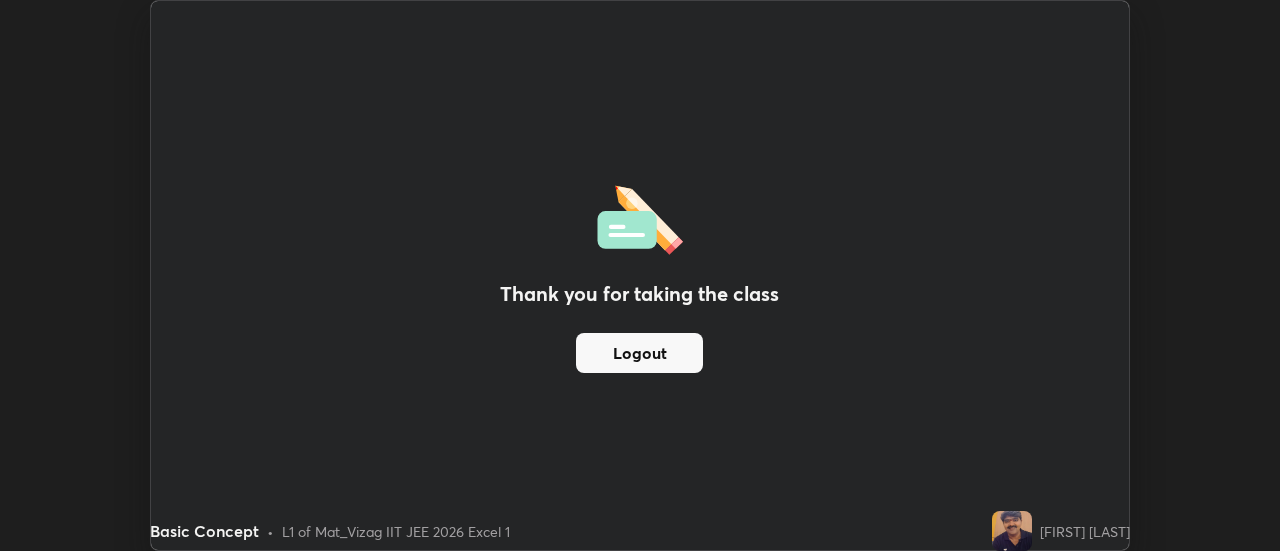 scroll, scrollTop: 551, scrollLeft: 1280, axis: both 